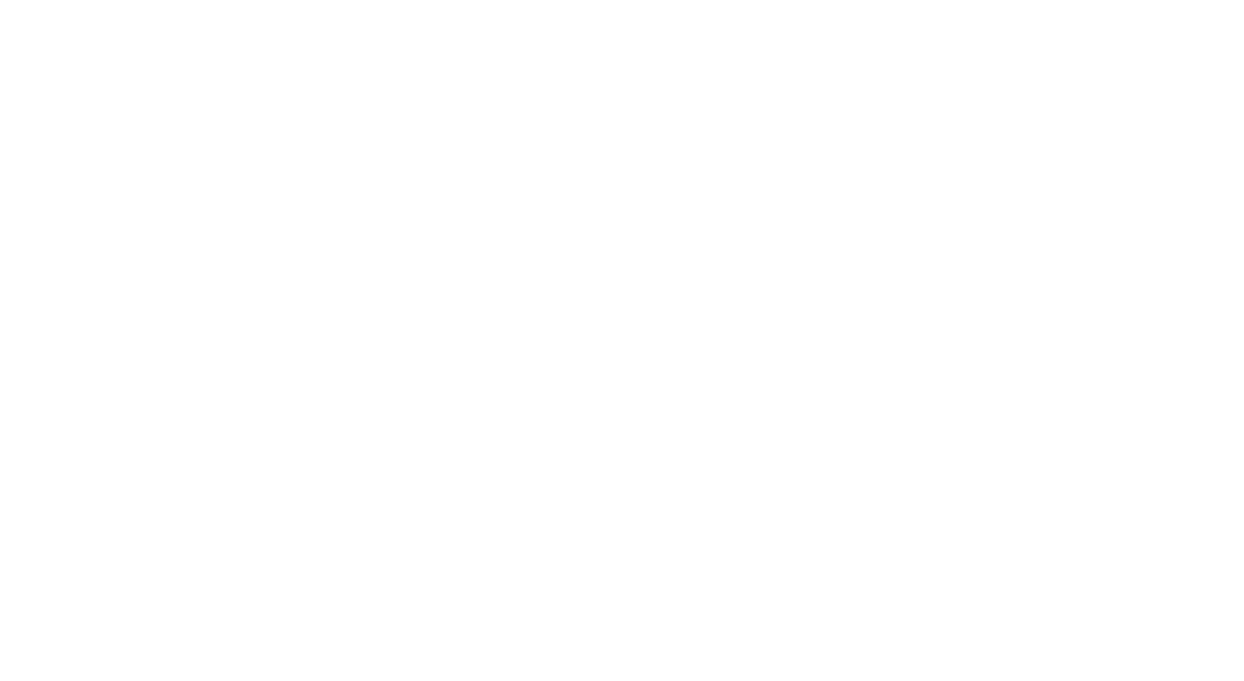 scroll, scrollTop: 0, scrollLeft: 0, axis: both 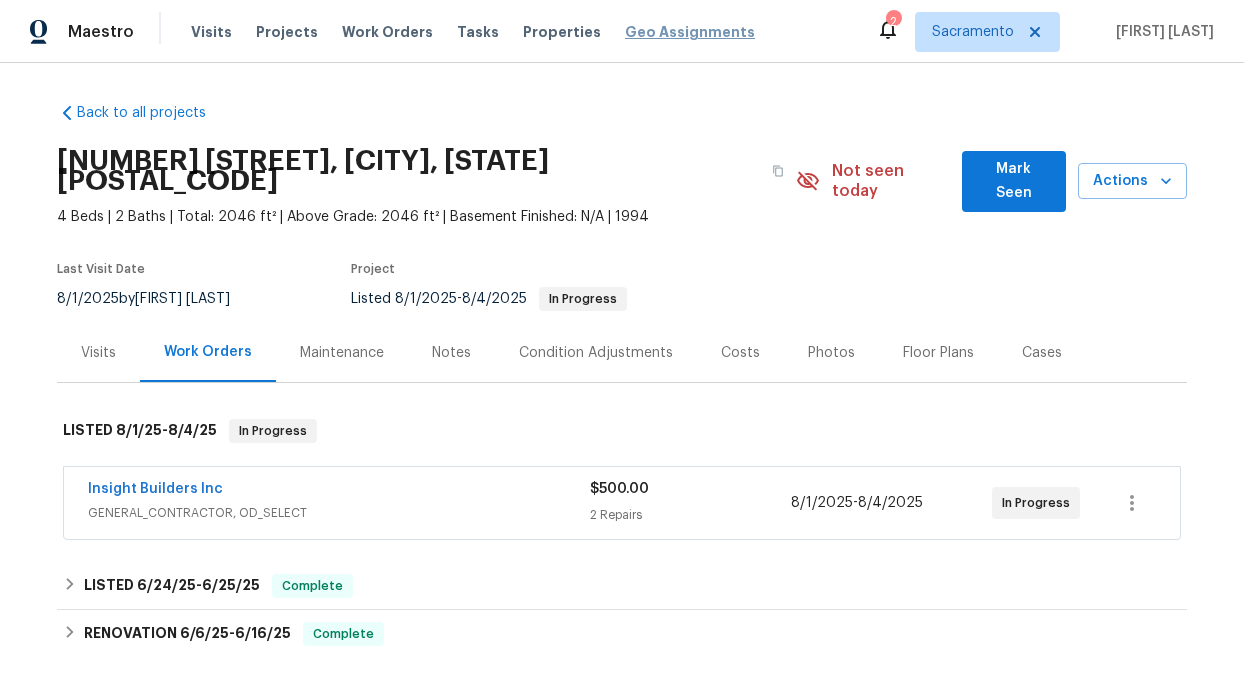 click on "Geo Assignments" at bounding box center [690, 32] 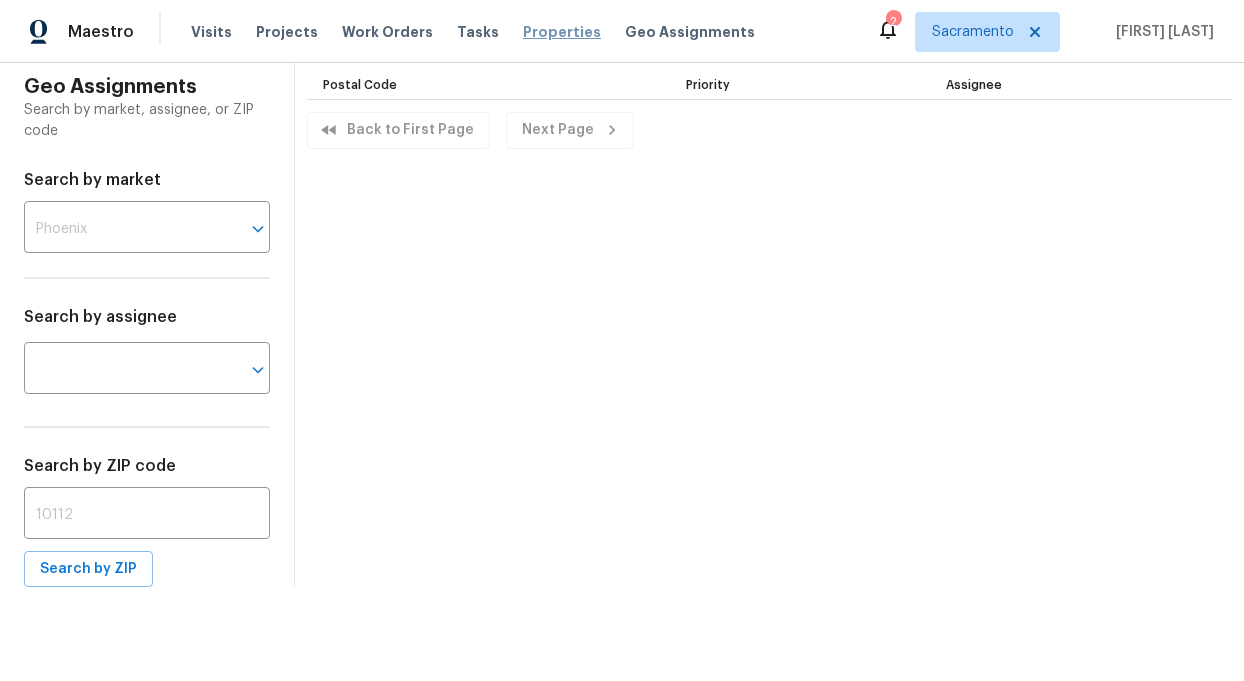 click on "Properties" at bounding box center [562, 32] 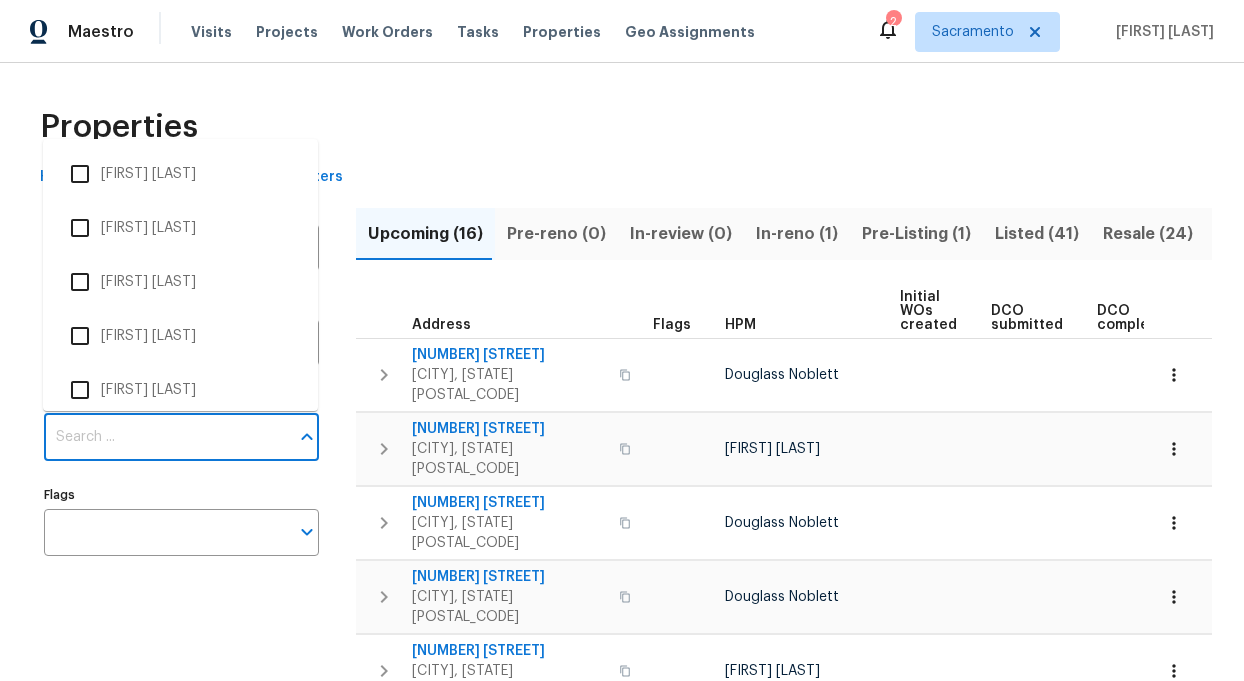 click on "Individuals" at bounding box center (166, 437) 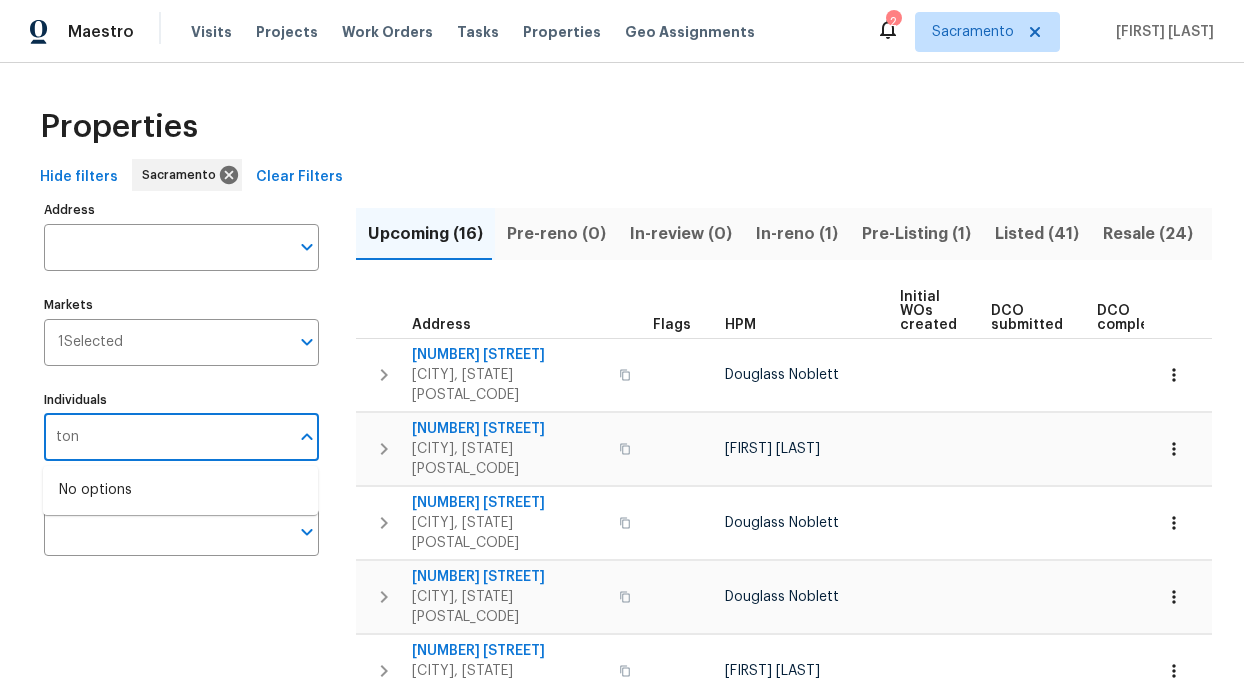 type on "[FIRST]" 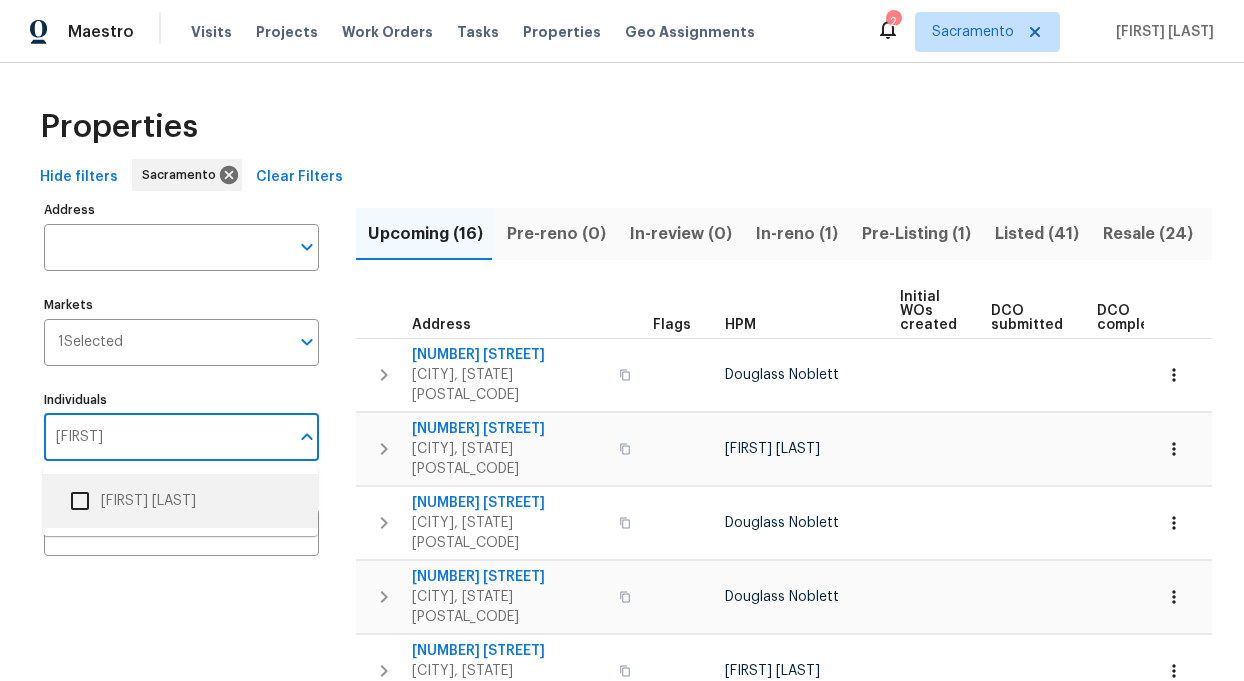 click at bounding box center [80, 501] 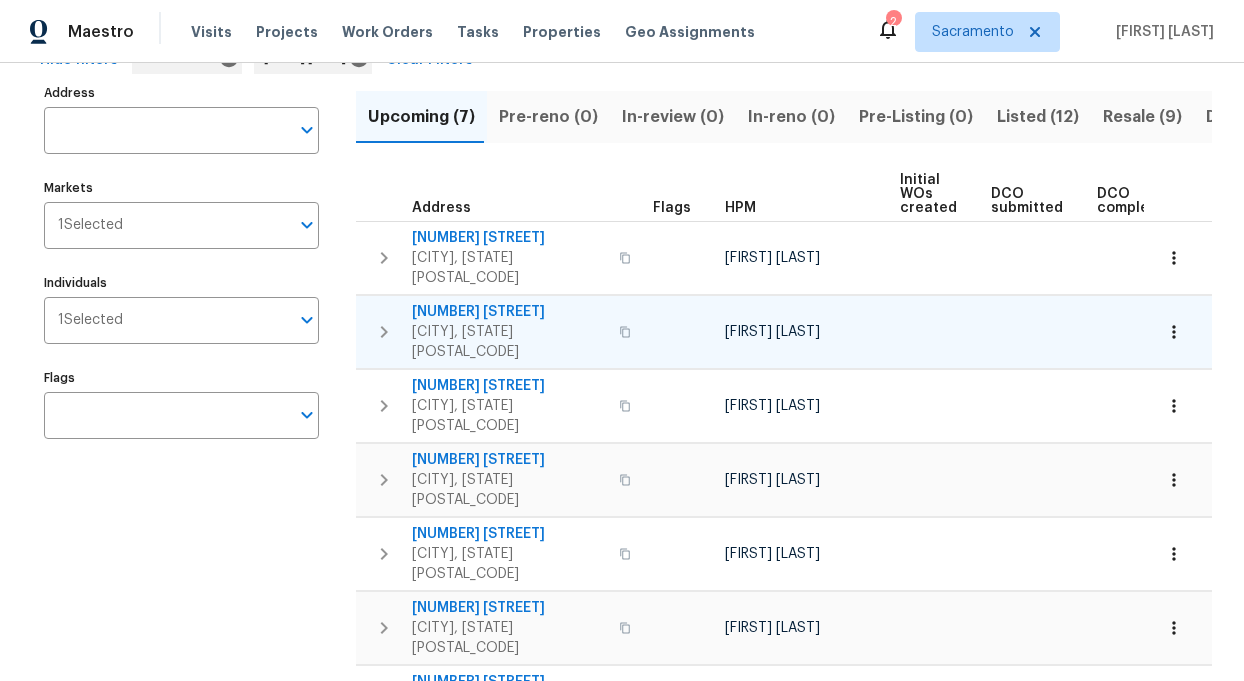 scroll, scrollTop: 143, scrollLeft: 0, axis: vertical 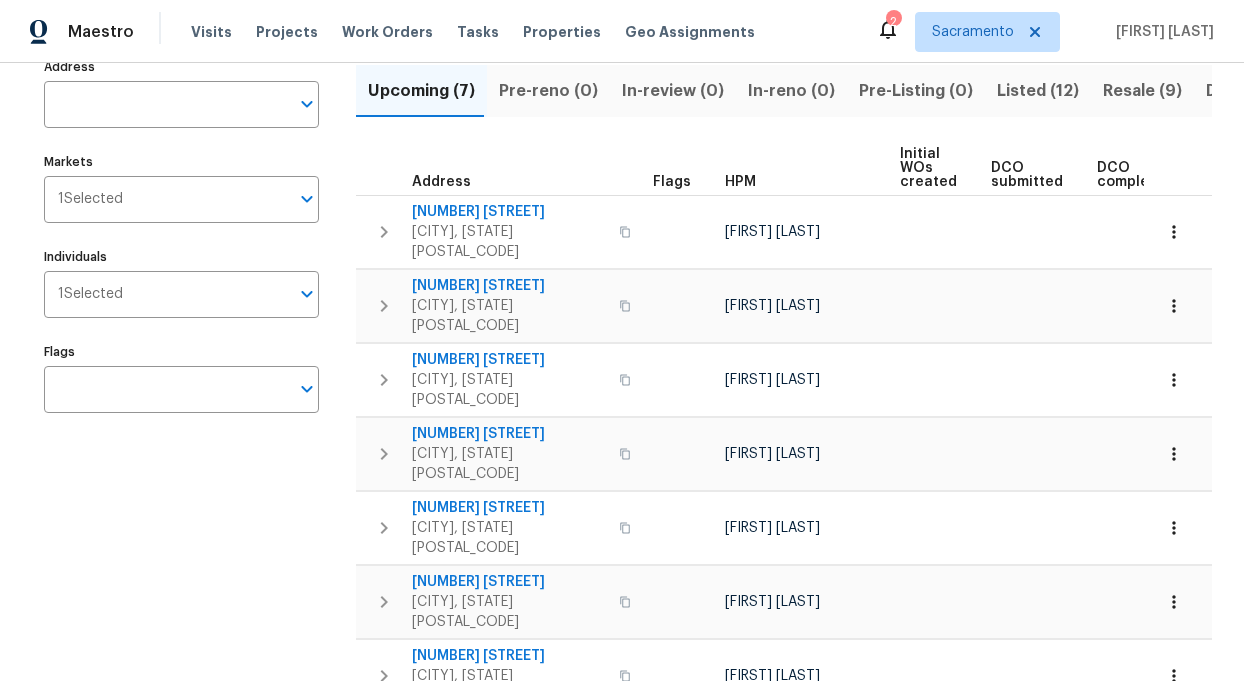 click on "Listed (12)" at bounding box center [1038, 91] 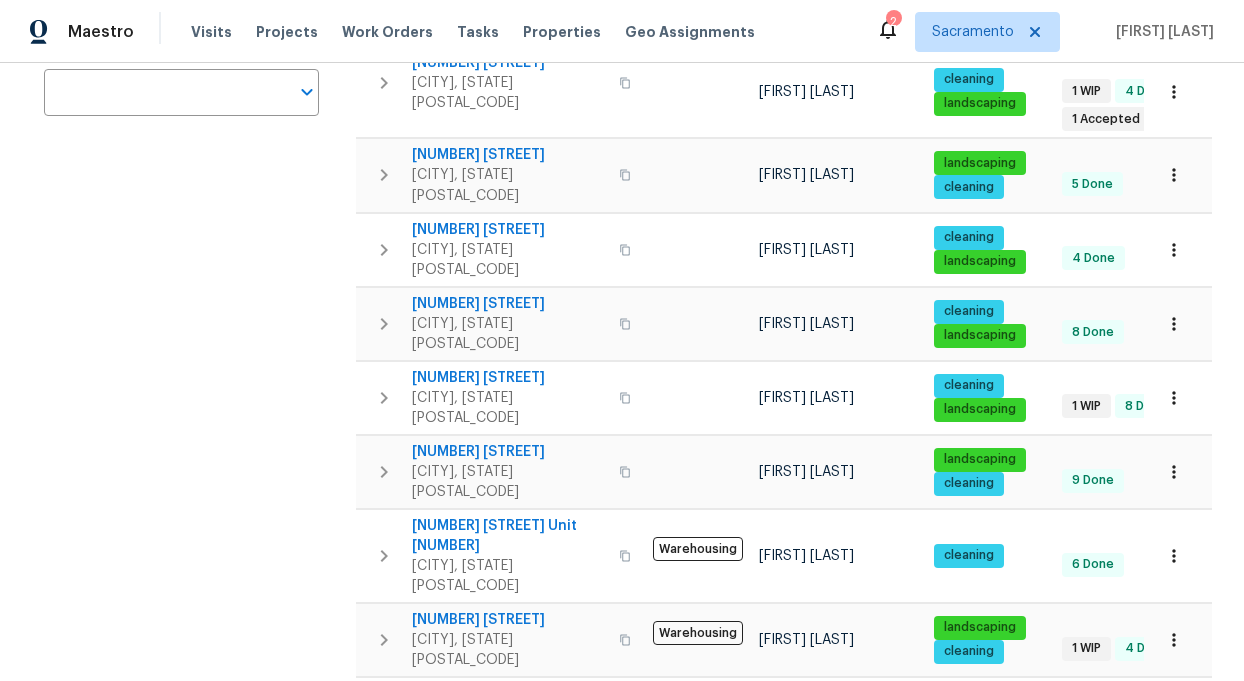 scroll, scrollTop: 498, scrollLeft: 0, axis: vertical 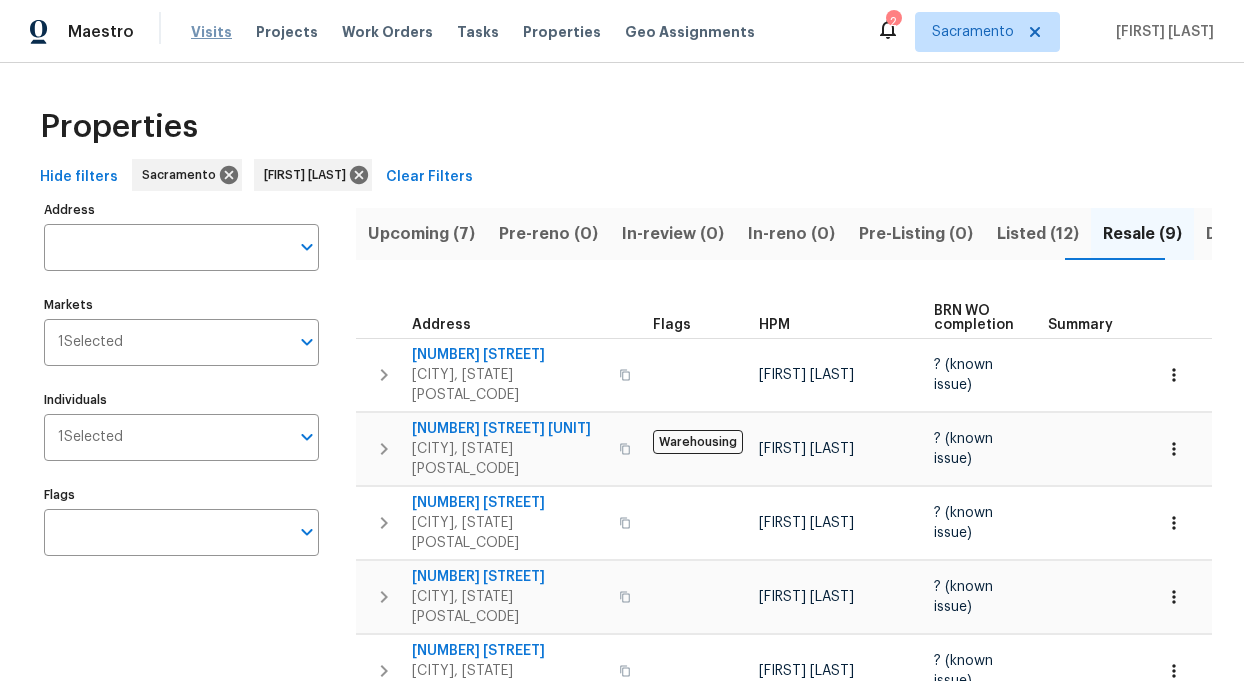 click on "Visits" at bounding box center (211, 32) 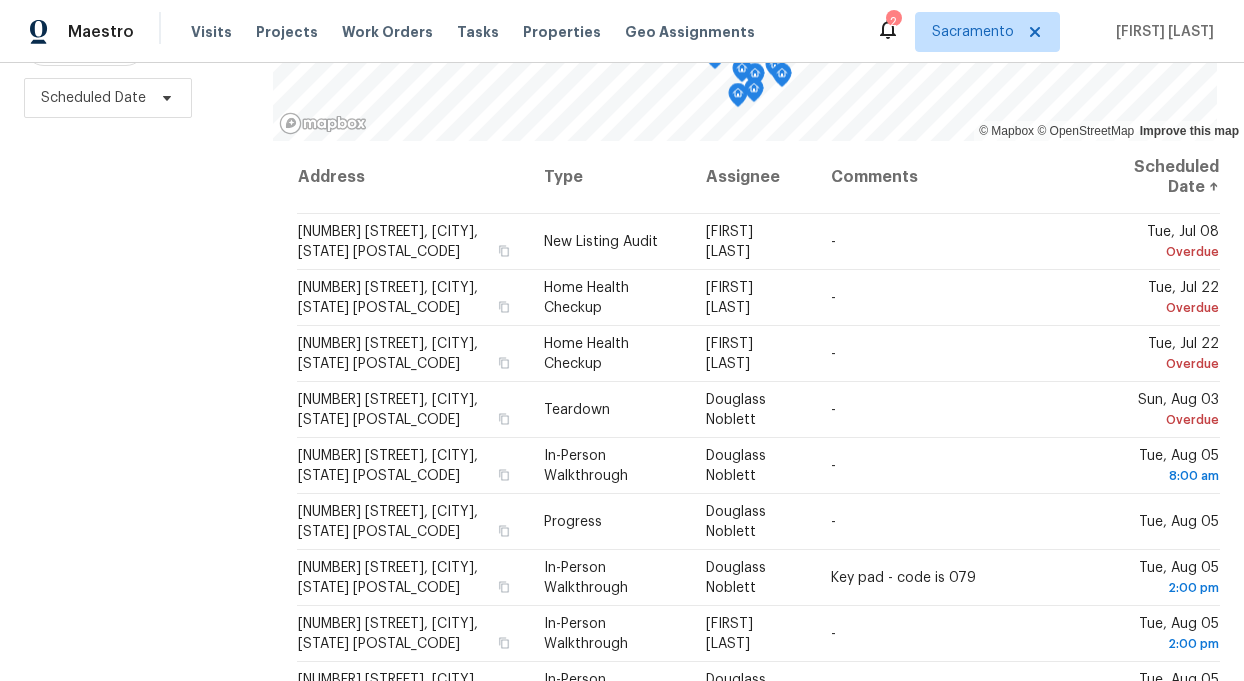 scroll, scrollTop: 287, scrollLeft: 0, axis: vertical 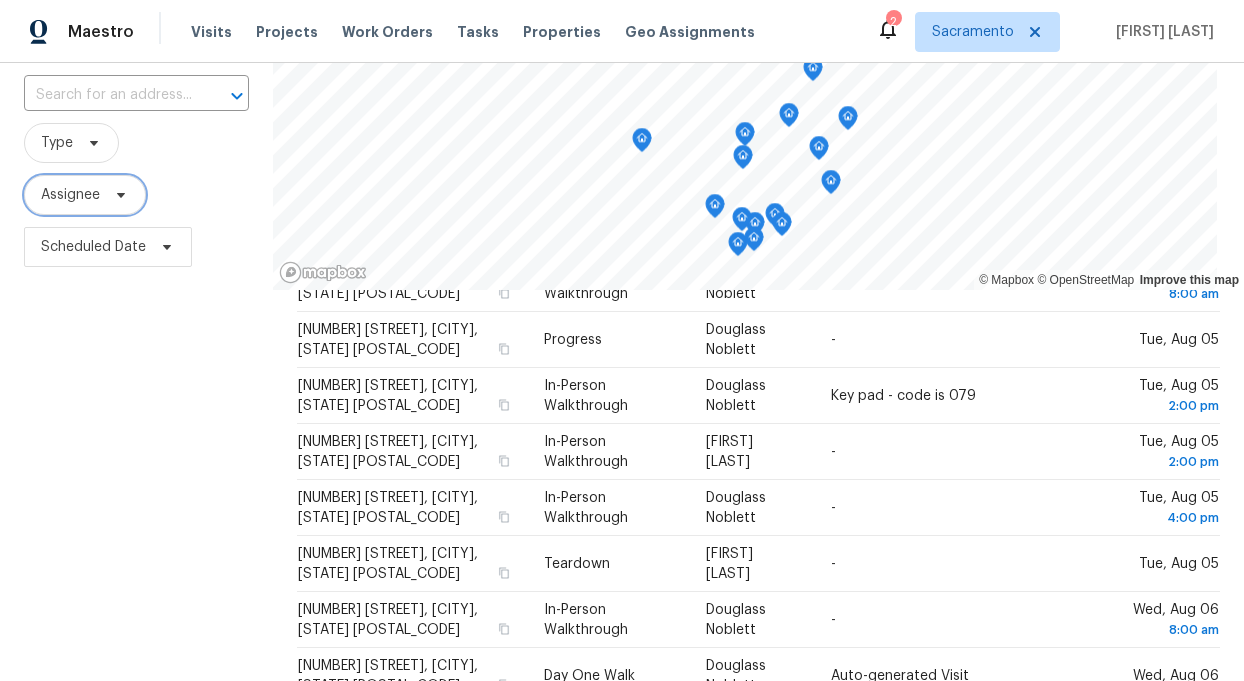 click on "Assignee" at bounding box center [70, 195] 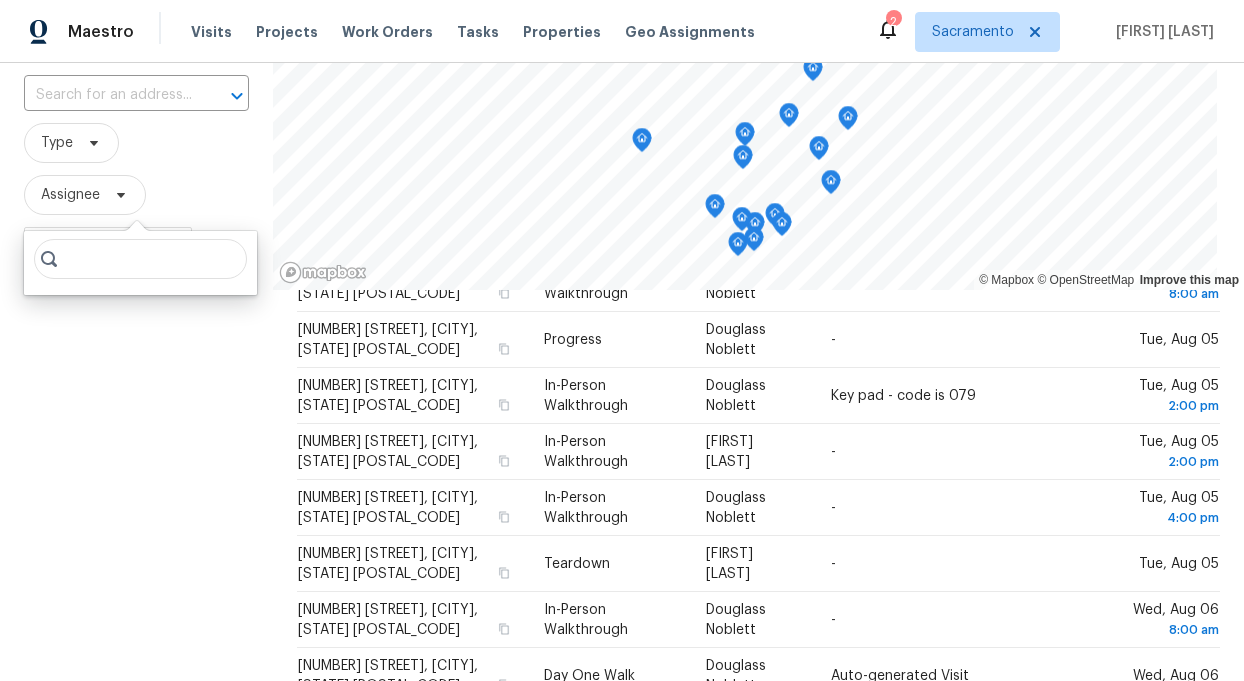 click at bounding box center (140, 259) 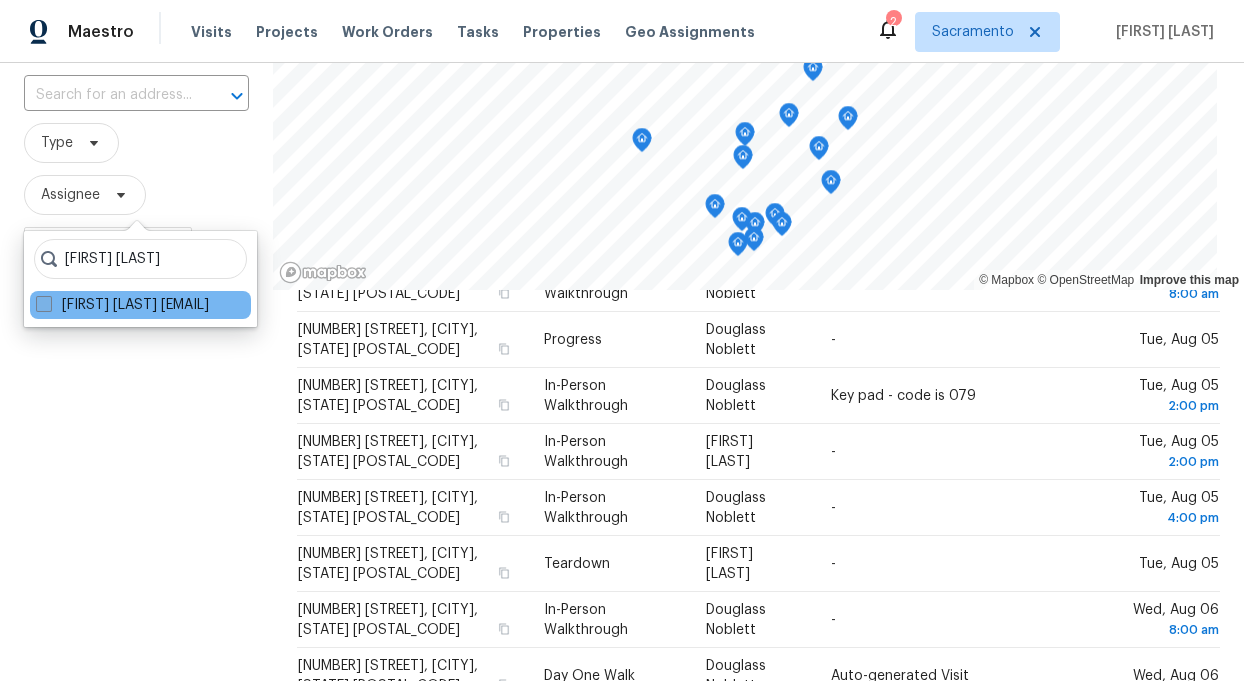 type on "toni little" 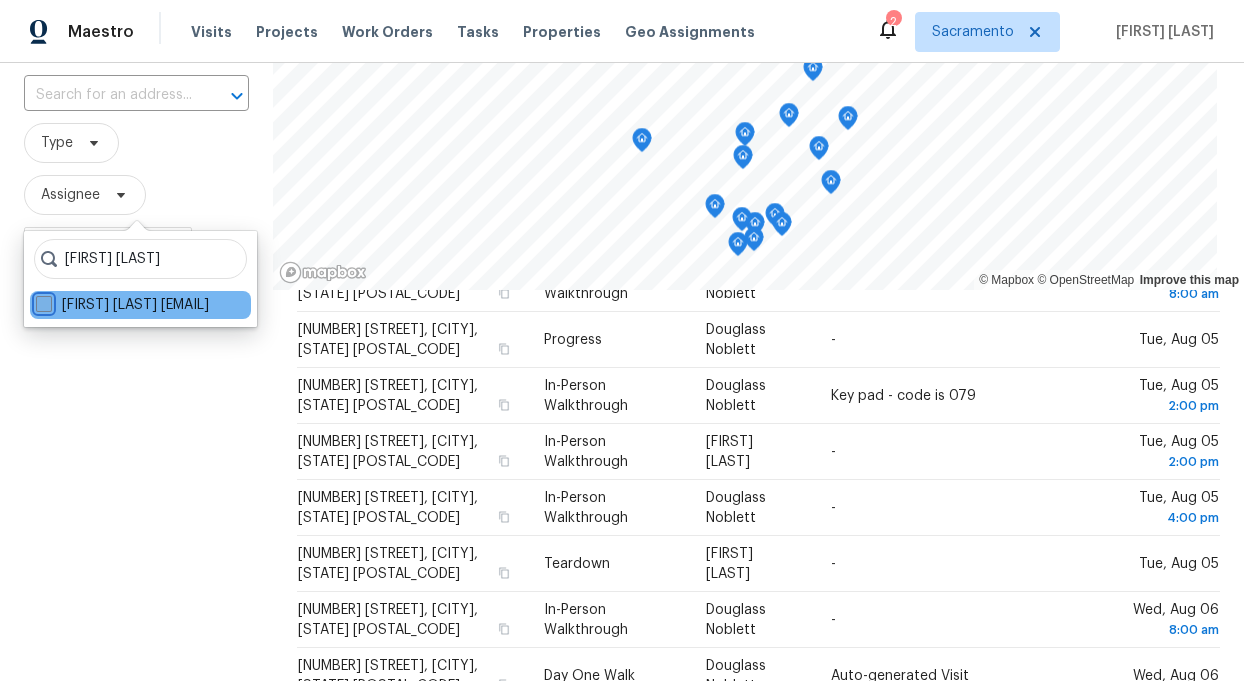 click on "Toni Little
toni.little@opendoor.com" at bounding box center (42, 301) 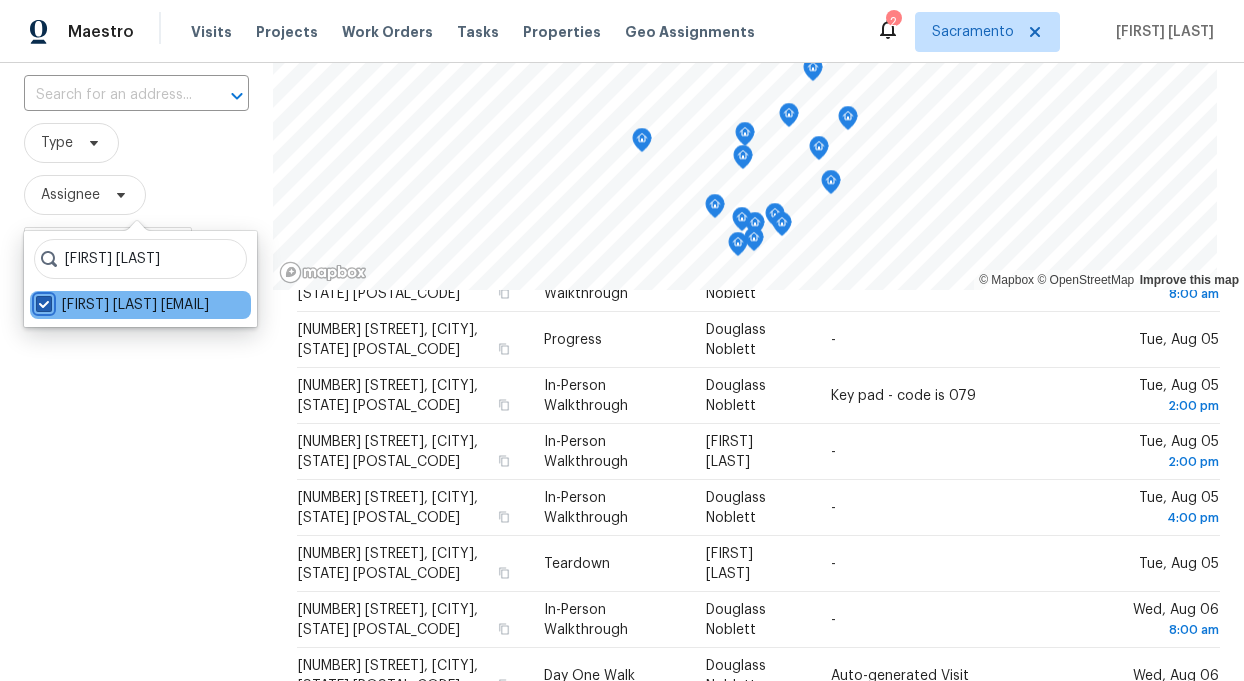 checkbox on "true" 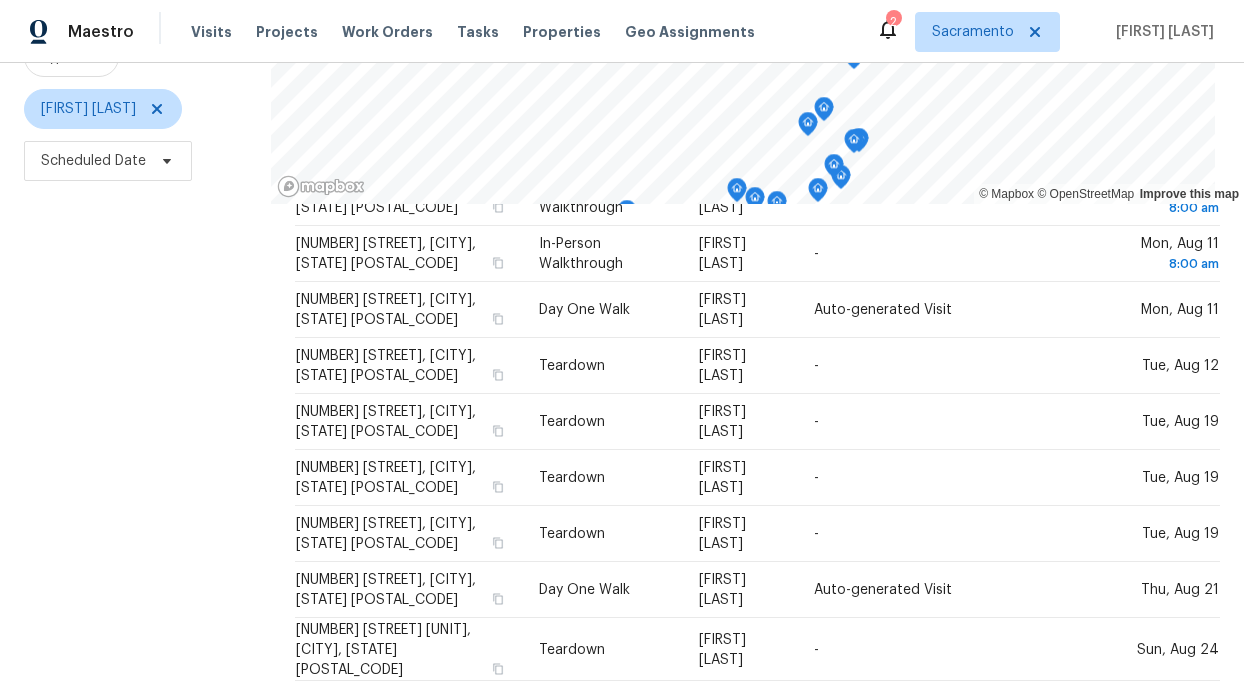 scroll, scrollTop: 215, scrollLeft: 0, axis: vertical 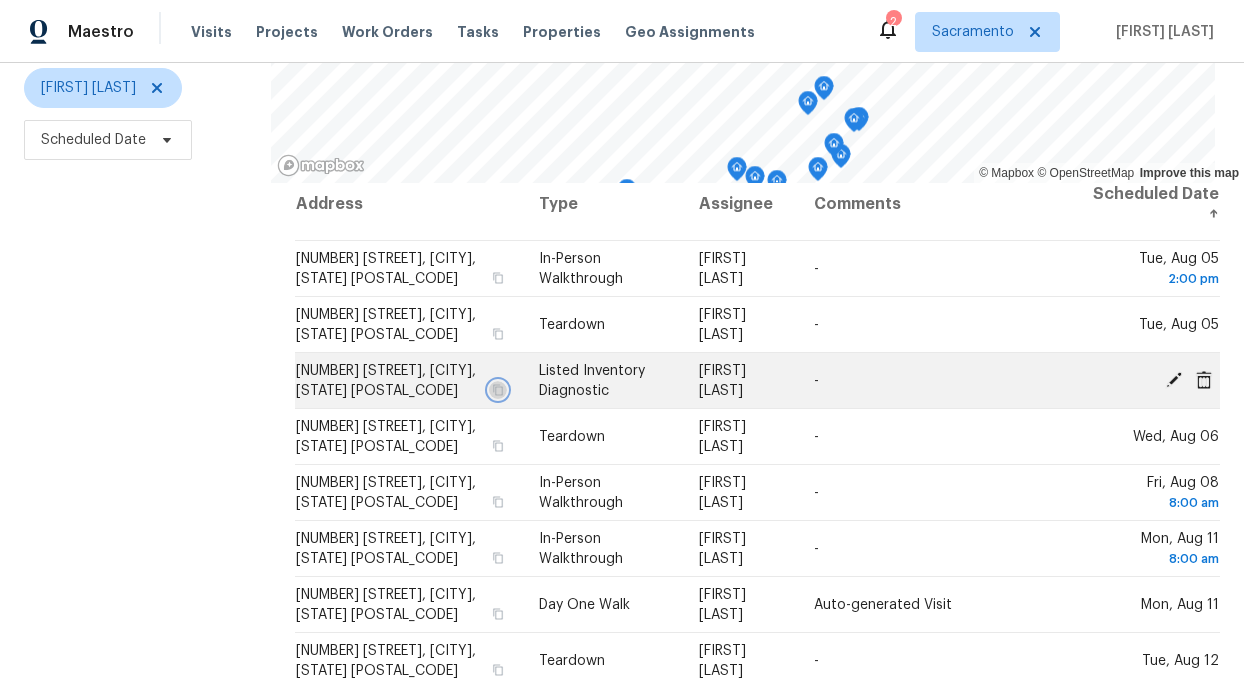 click 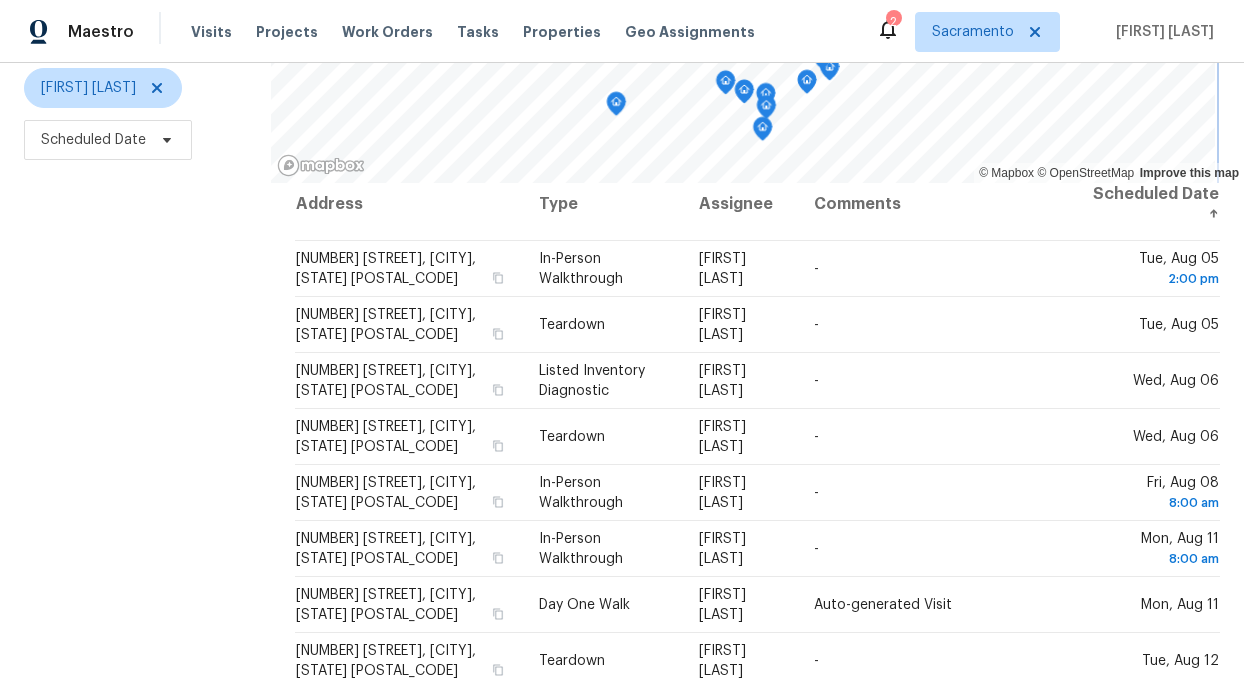 click on "Maestro Visits Projects Work Orders Tasks Properties Geo Assignments 2 Sacramento Toni Little Visits Scheduled Completed Schedule Filters Reset ​ Type Toni Little Scheduled Date © Mapbox   © OpenStreetMap   Improve this map Address Type Assignee Comments Scheduled Date ↑ 1204 El Monte Ave, Sacramento, CA 95815 In-Person Walkthrough Toni Little - Tue, Aug 05 2:00 pm 5532 Eagle View Way, Sacramento, CA 95842 Teardown Toni Little - Tue, Aug 05 829 Lincolnshire Cir, Lincoln, CA 95648 Listed Inventory Diagnostic Toni Little - Wed, Aug 06 249 Delta Leaf Way, Sacramento, CA 95838 Teardown Toni Little - Wed, Aug 06 2109 Edgington Cir, Woodland, CA 95776 In-Person Walkthrough Toni Little - Fri, Aug 08 8:00 am 11 Stony Hill Pl, Sacramento, CA 95835 In-Person Walkthrough Toni Little - Mon, Aug 11 8:00 am 1760 Montara Ave, Sacramento, CA 95835 Day One Walk Toni Little Auto-generated Visit Mon, Aug 11 1417 Paddington Way, Plumas Lake, CA 95961 Teardown Toni Little - Tue, Aug 12 8193 Colt Way, Antelope, CA 95843 - -" at bounding box center (622, 340) 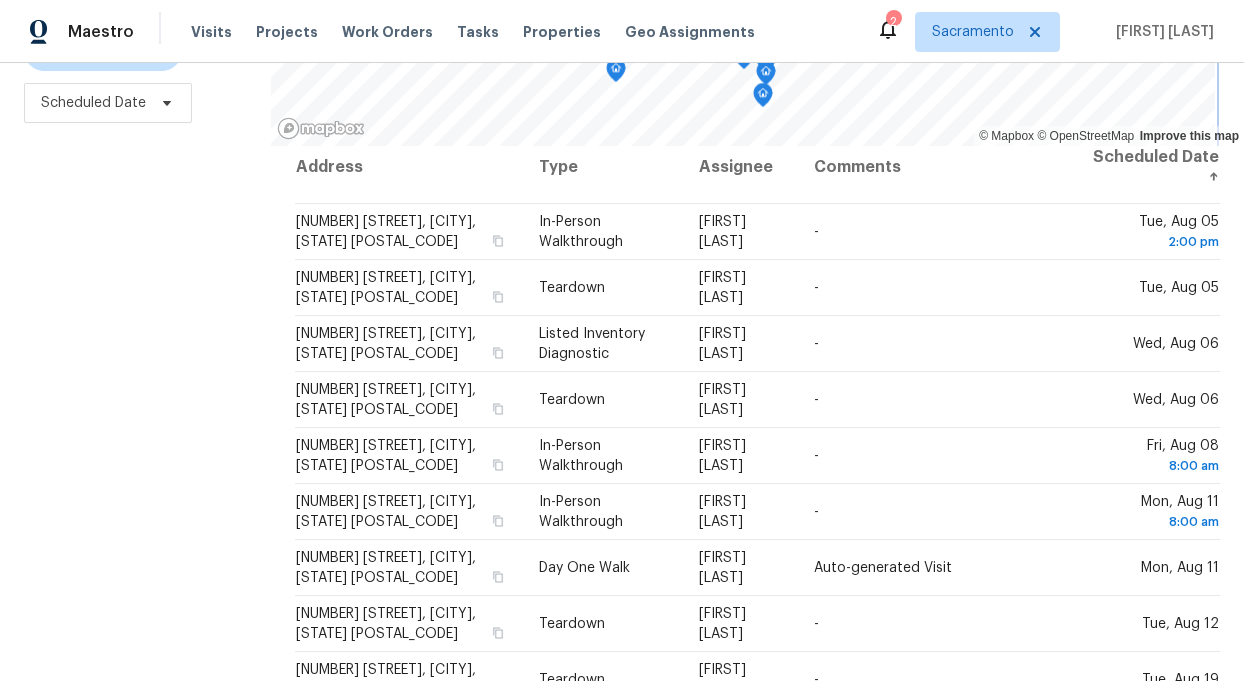 scroll, scrollTop: 287, scrollLeft: 0, axis: vertical 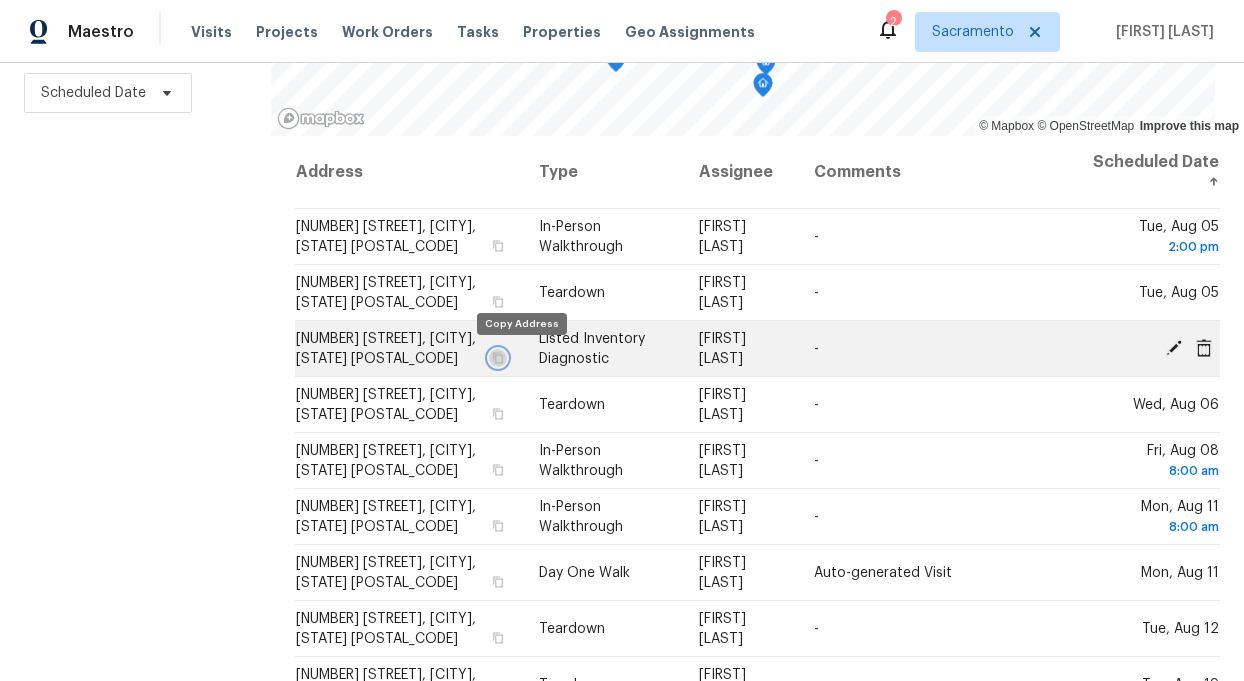 click 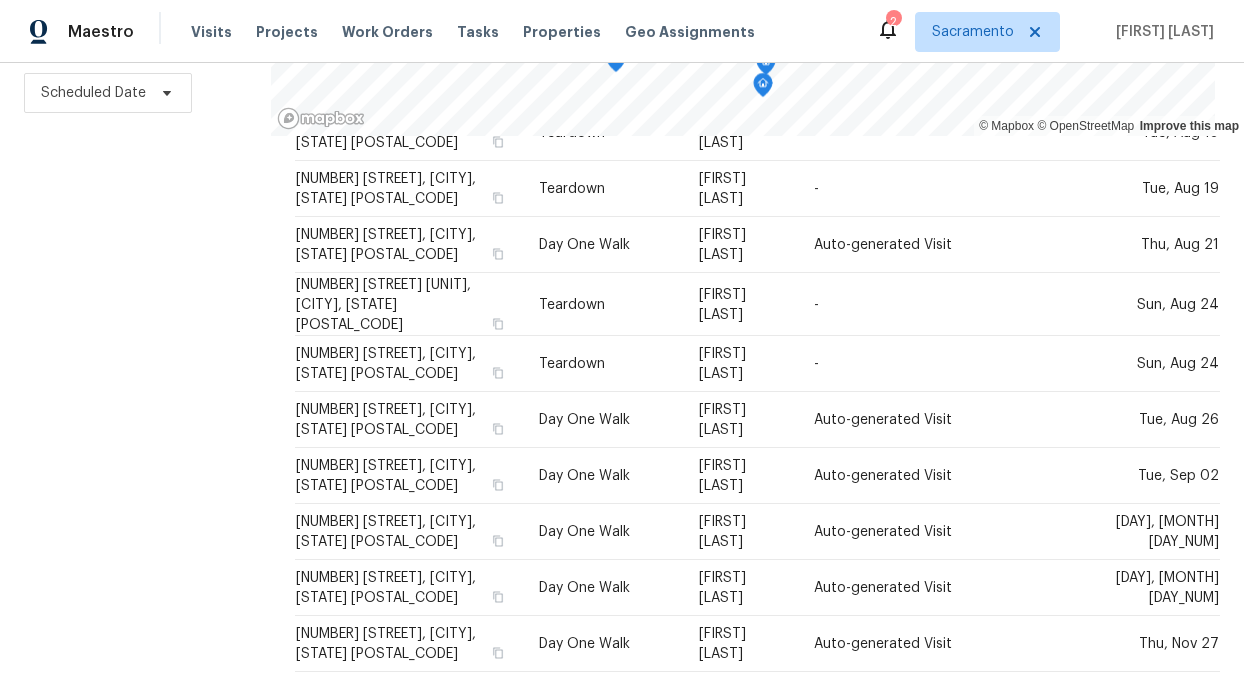 scroll, scrollTop: 0, scrollLeft: 0, axis: both 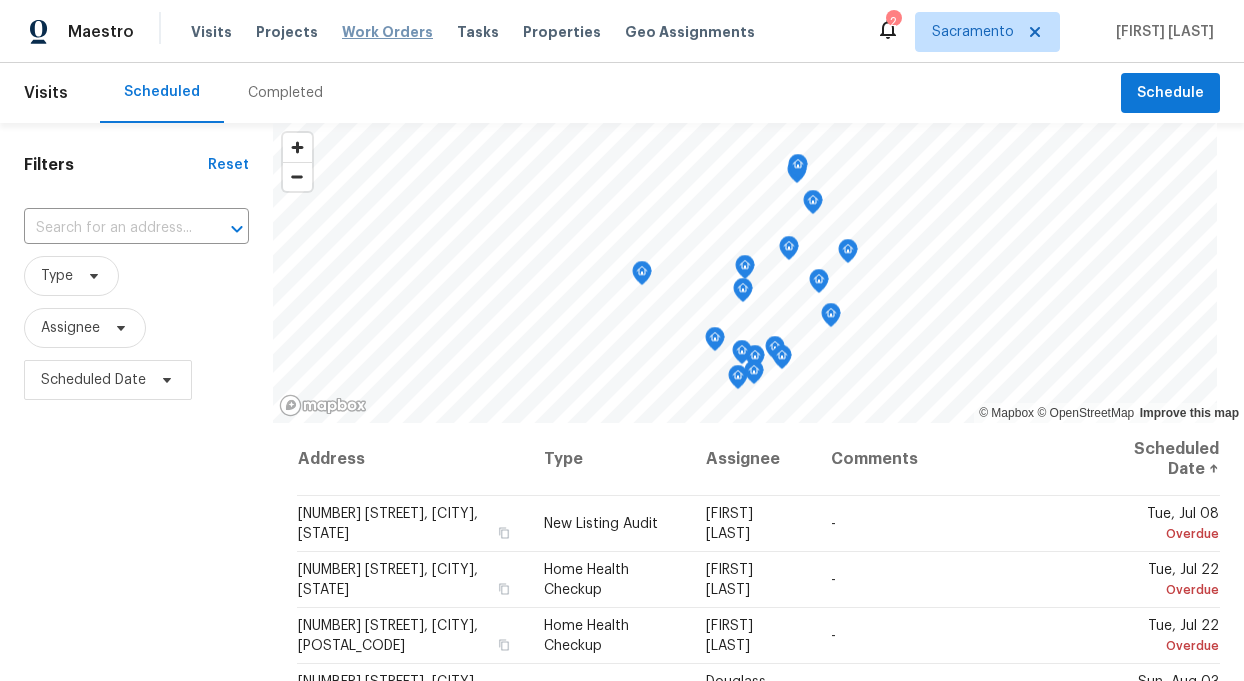 click on "Work Orders" at bounding box center (387, 32) 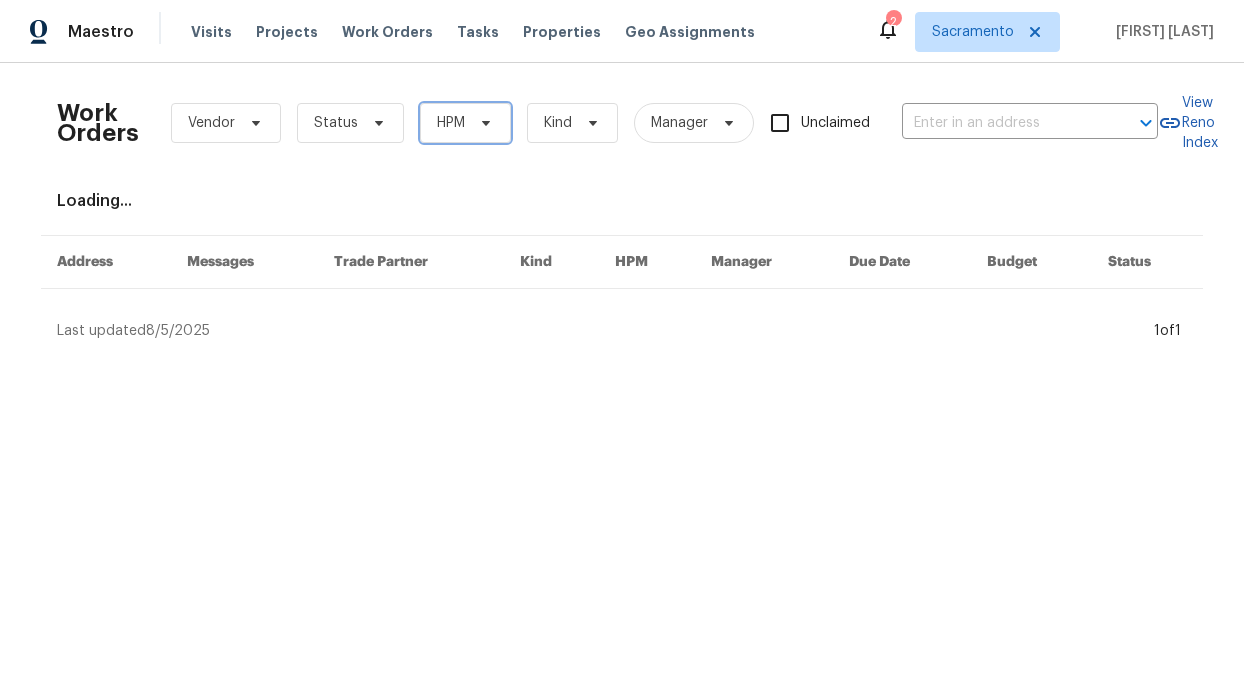 click at bounding box center (483, 123) 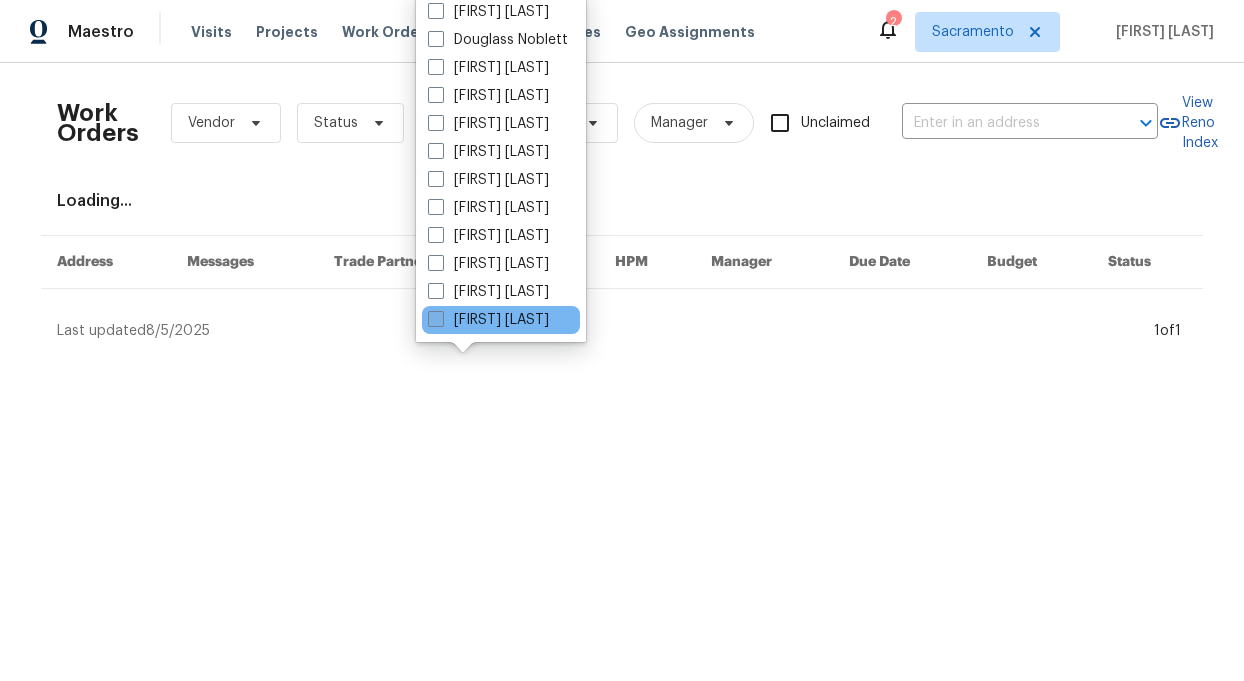 click on "[FIRST] [LAST]" at bounding box center (488, 320) 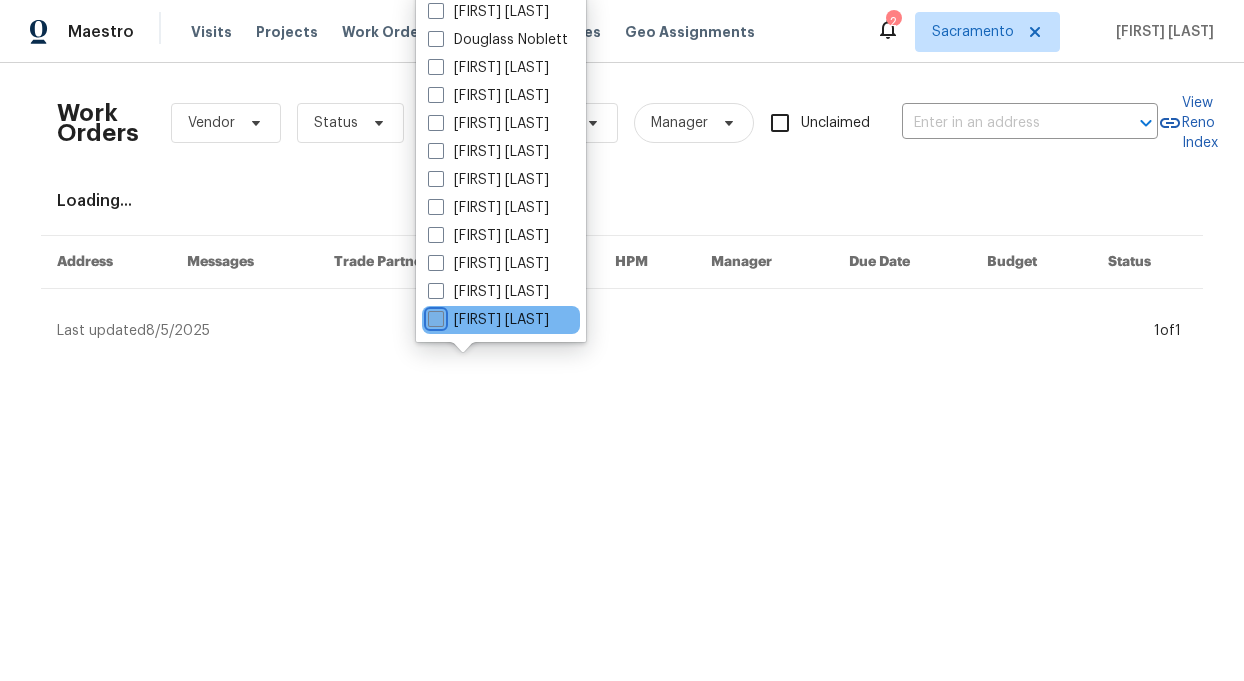 click on "[FIRST] [LAST]" at bounding box center [434, 316] 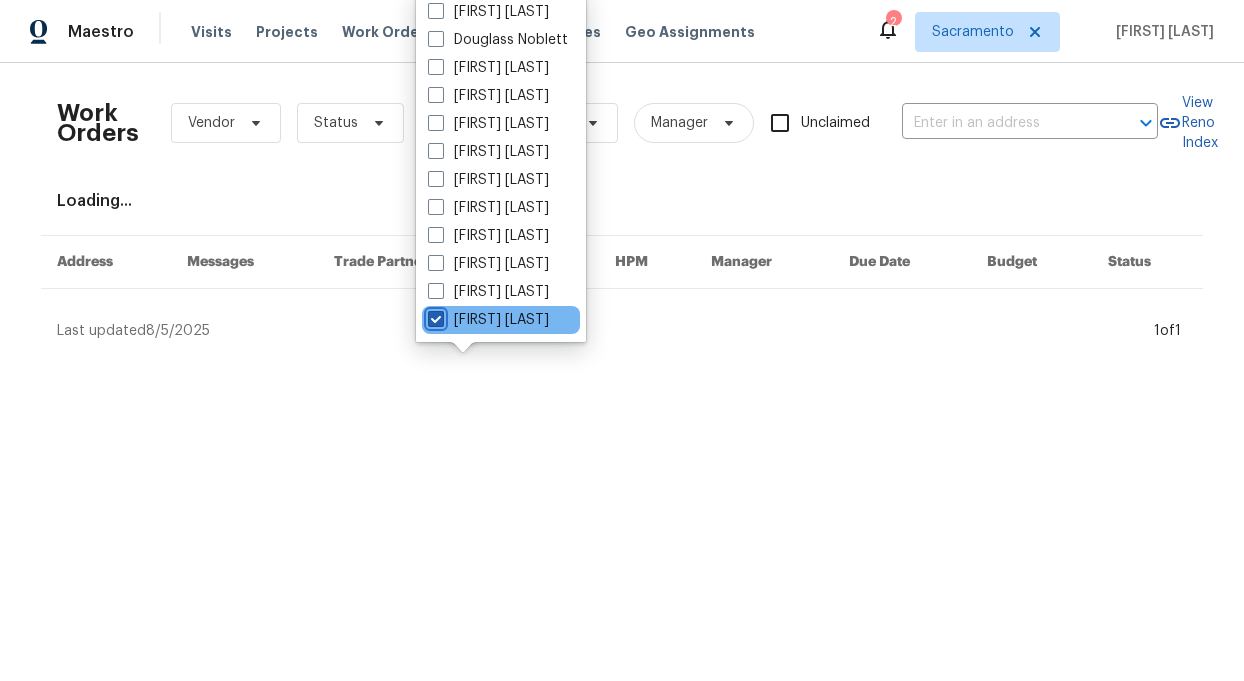 checkbox on "true" 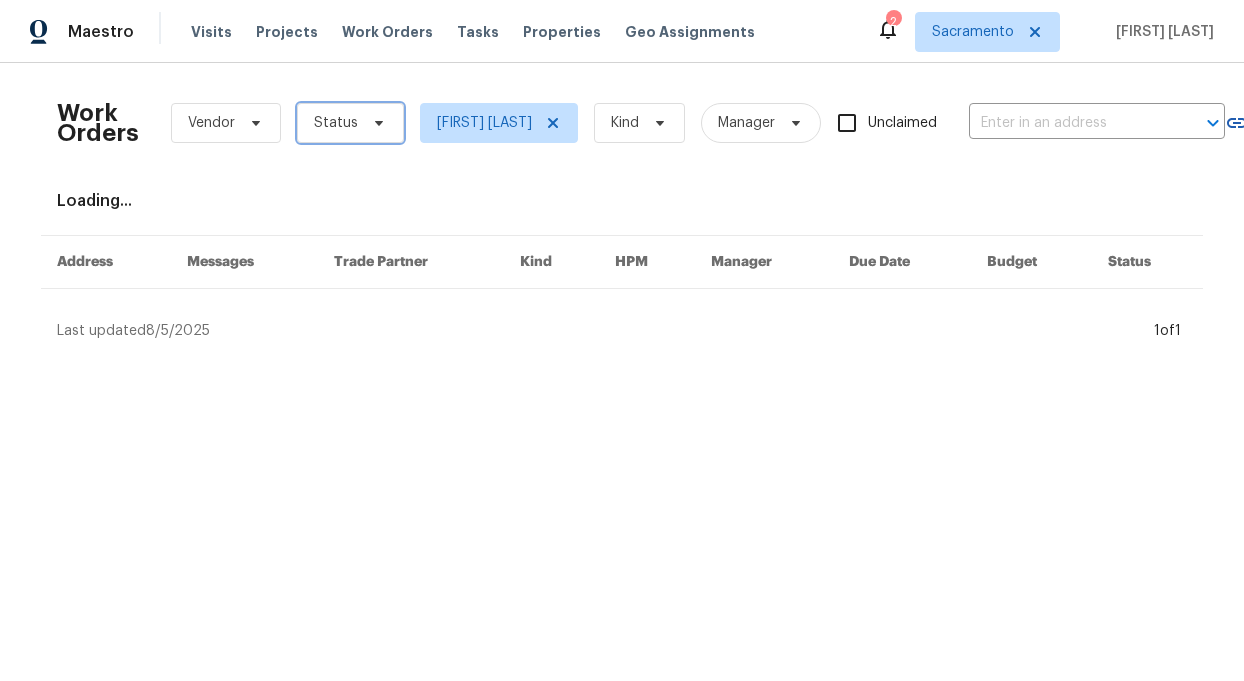 click 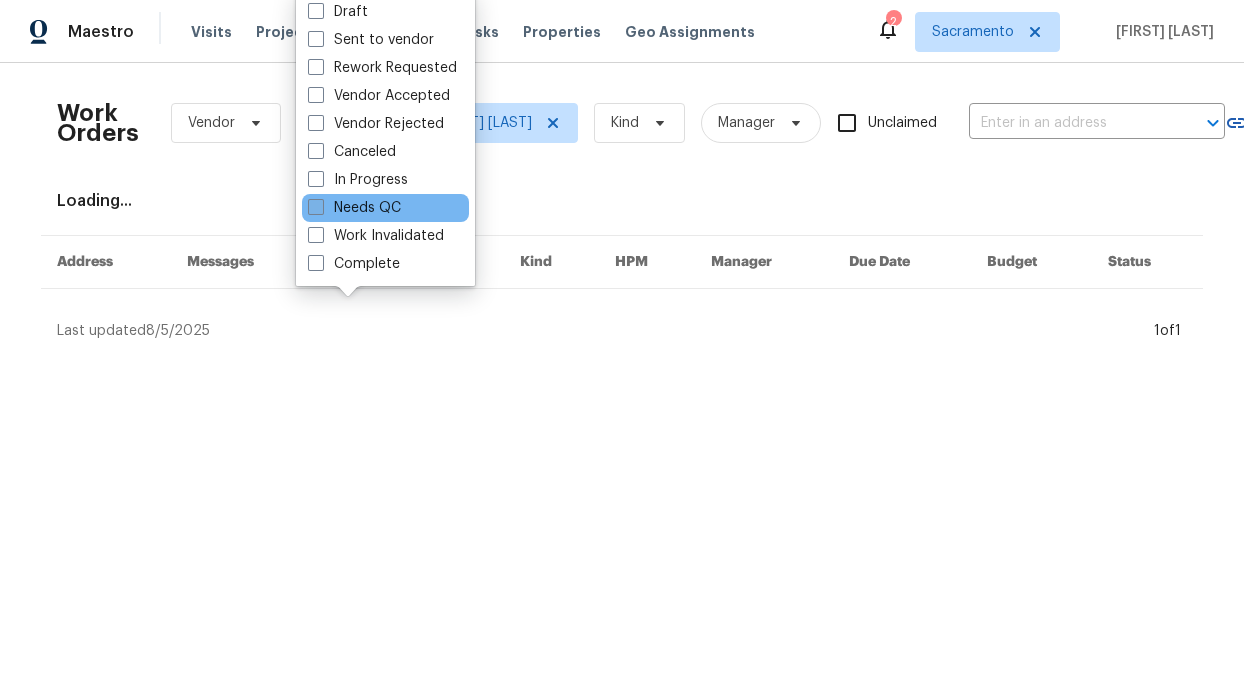 click on "Needs QC" at bounding box center [354, 208] 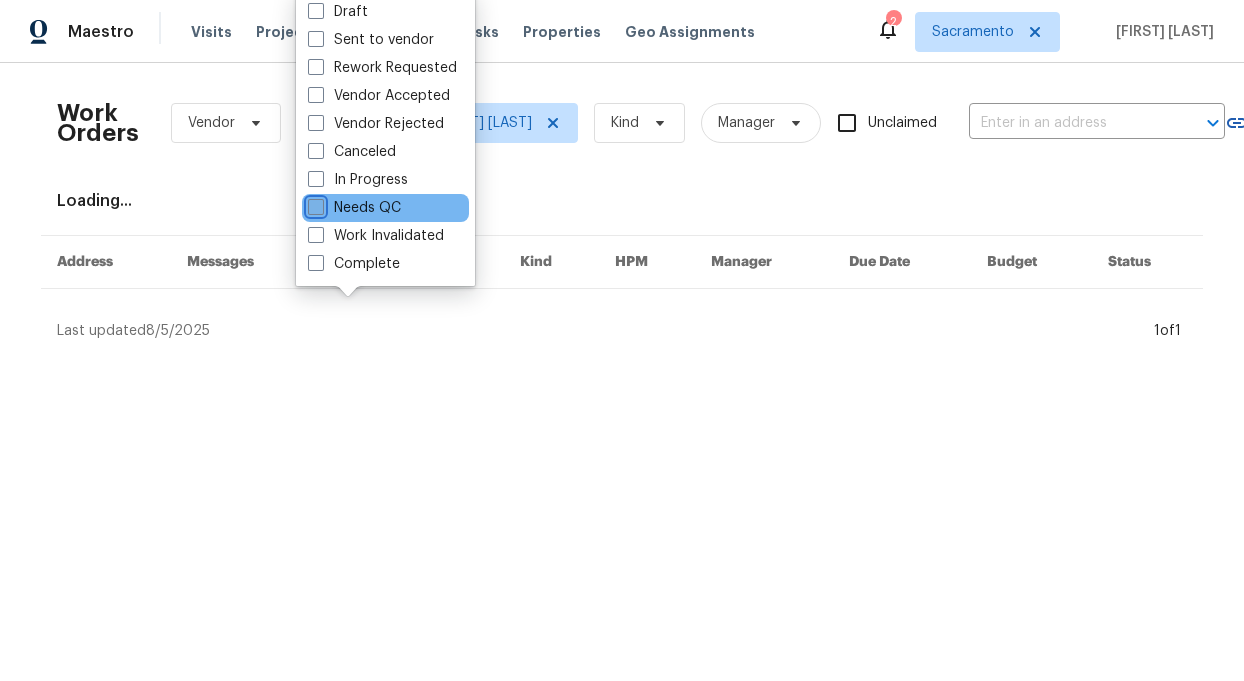 click on "Needs QC" at bounding box center (314, 204) 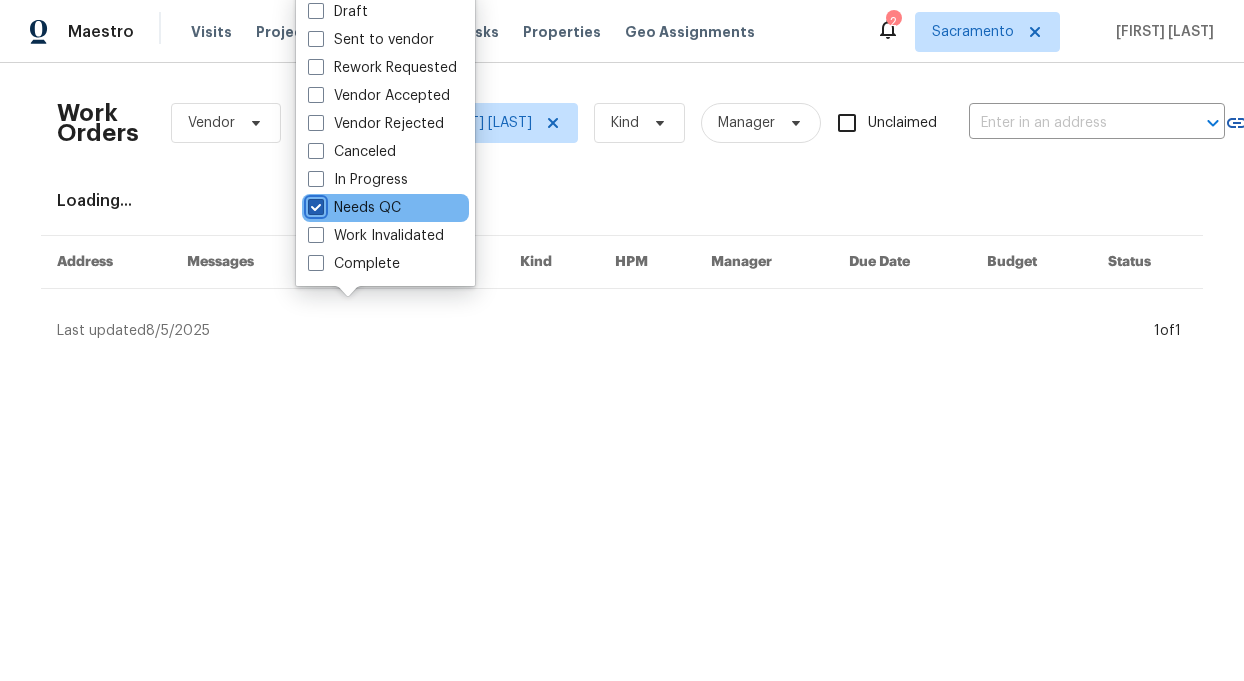 checkbox on "true" 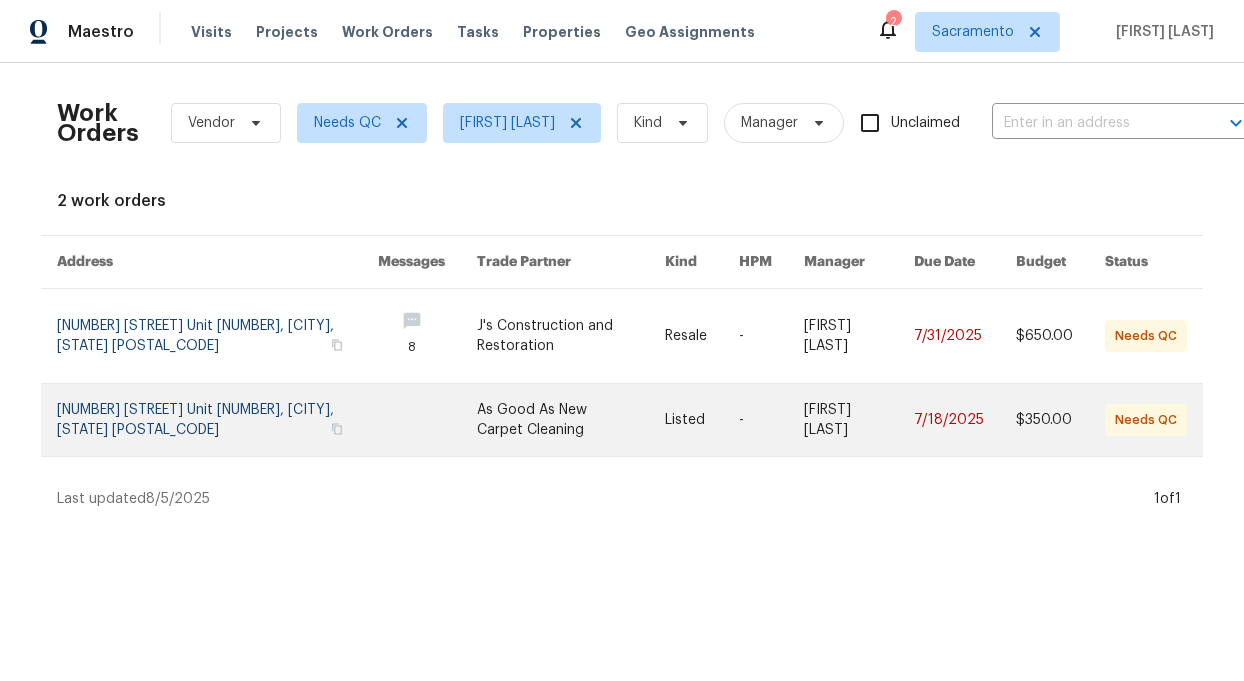 click at bounding box center (571, 420) 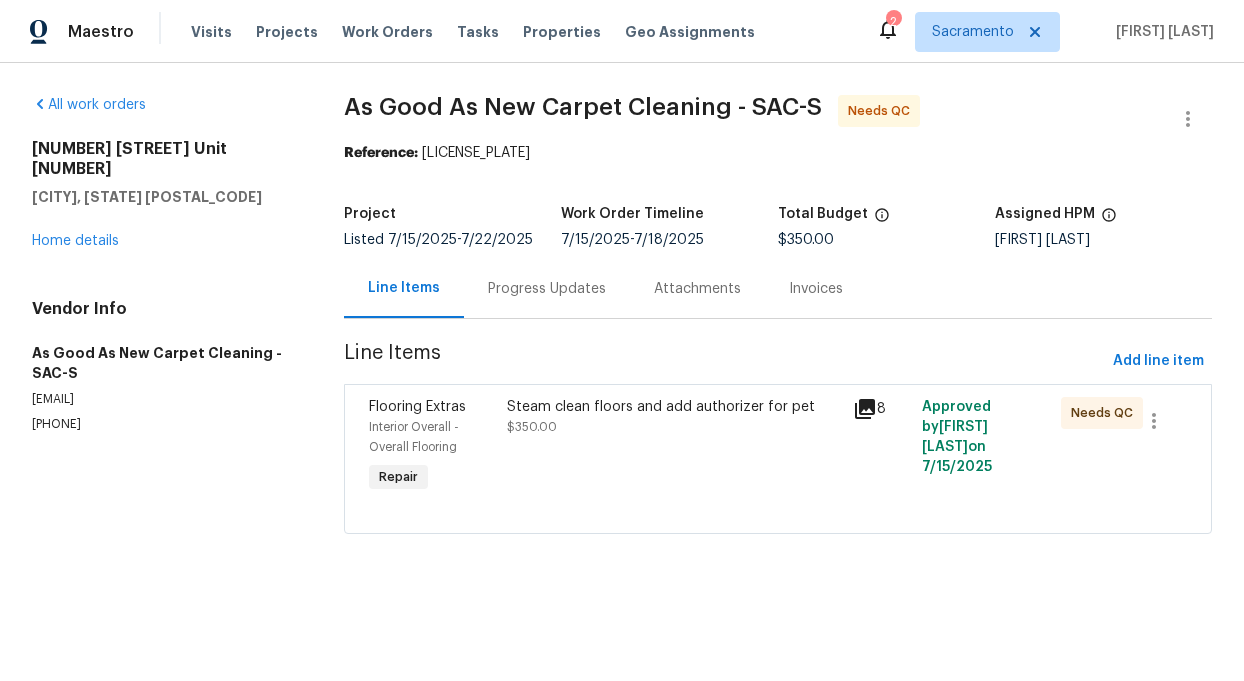click on "Steam clean floors and add authorizer for pet" at bounding box center [674, 407] 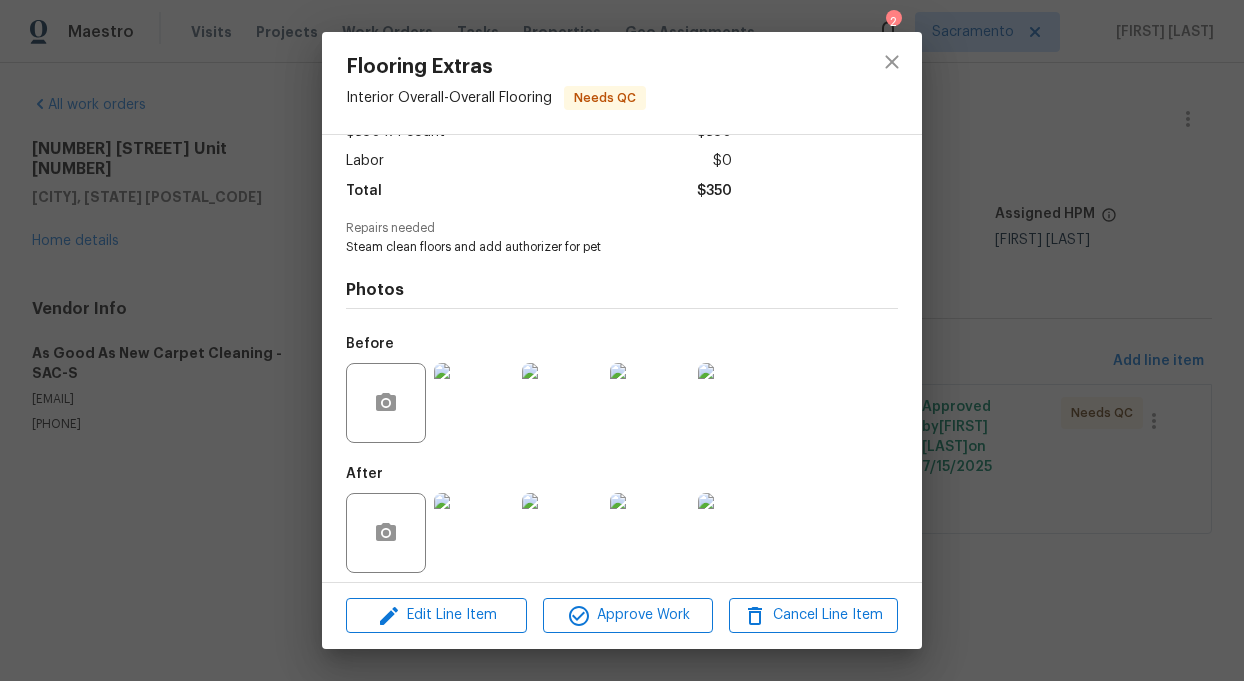scroll, scrollTop: 134, scrollLeft: 0, axis: vertical 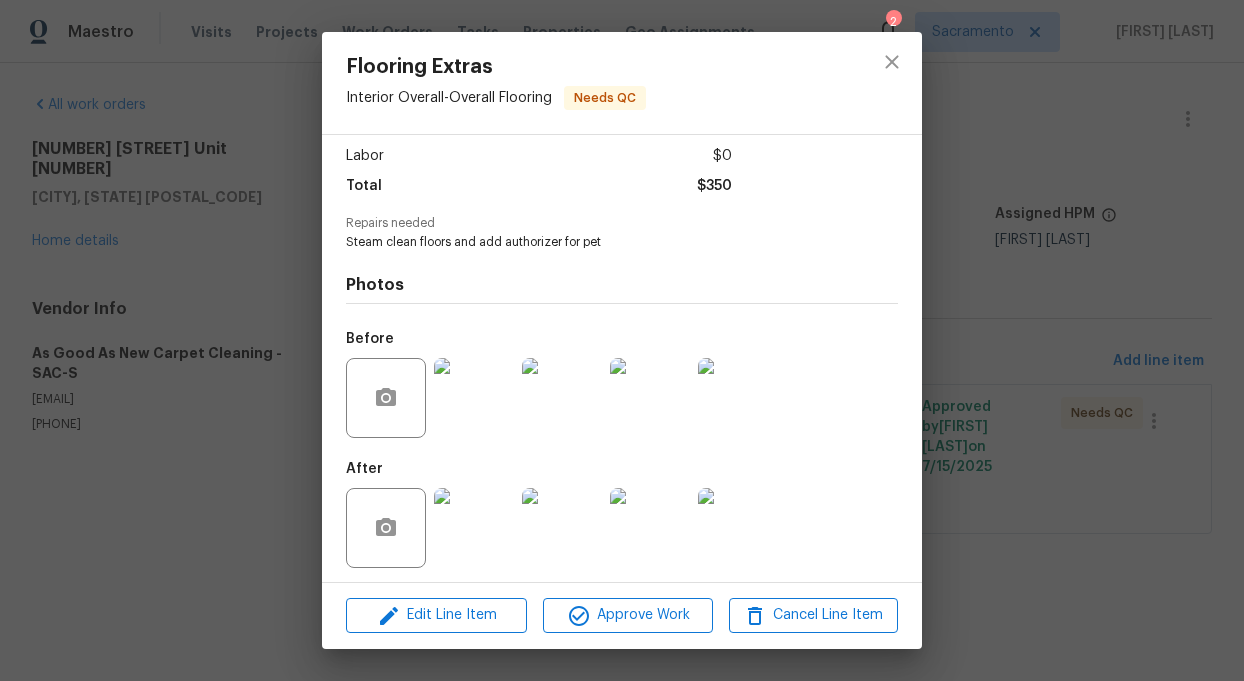 click at bounding box center (474, 528) 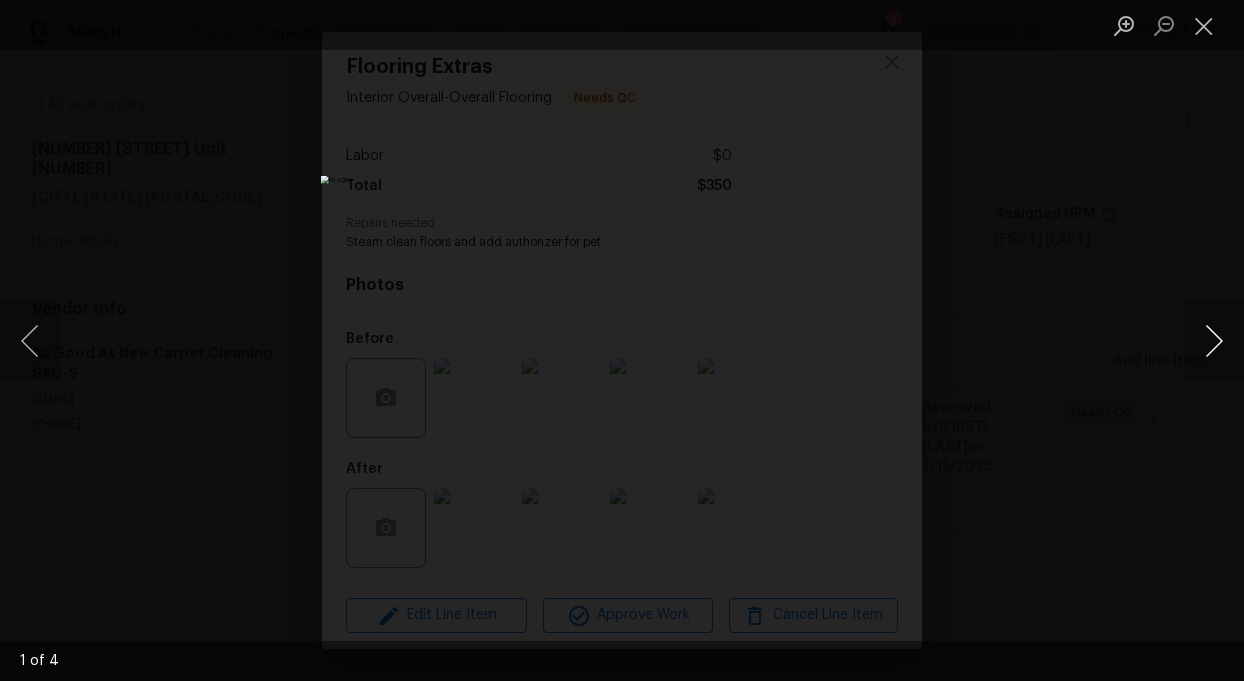 click at bounding box center [1214, 341] 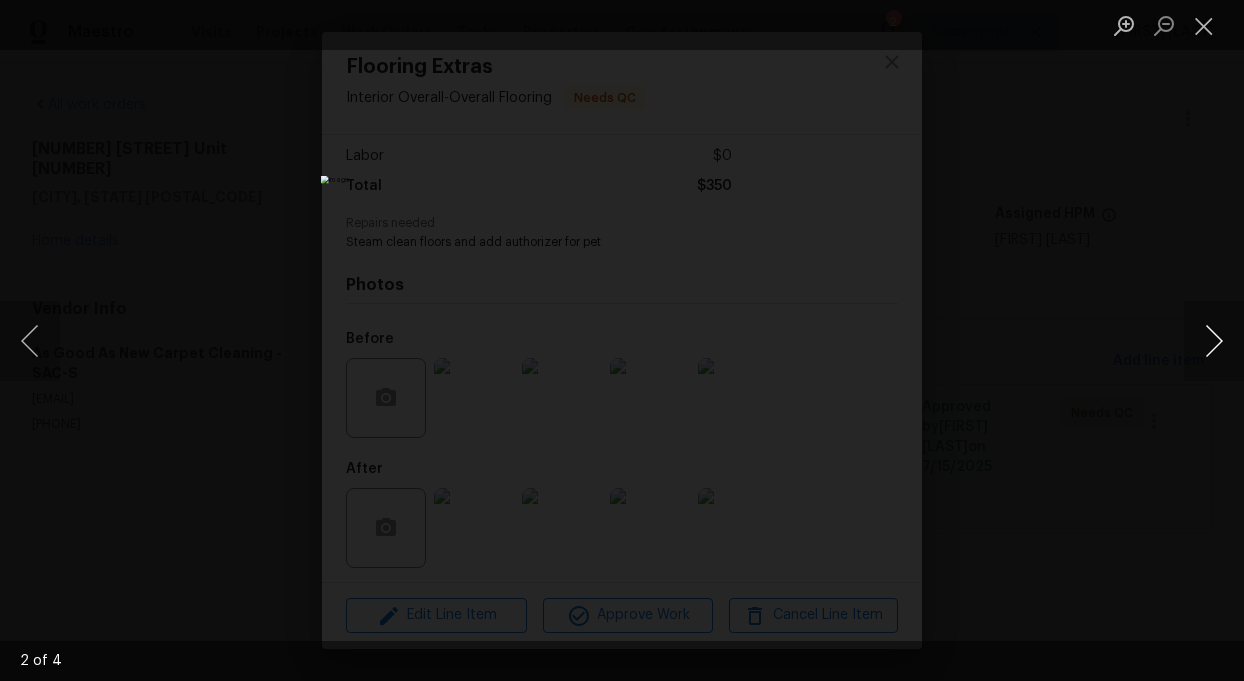 click at bounding box center [1214, 341] 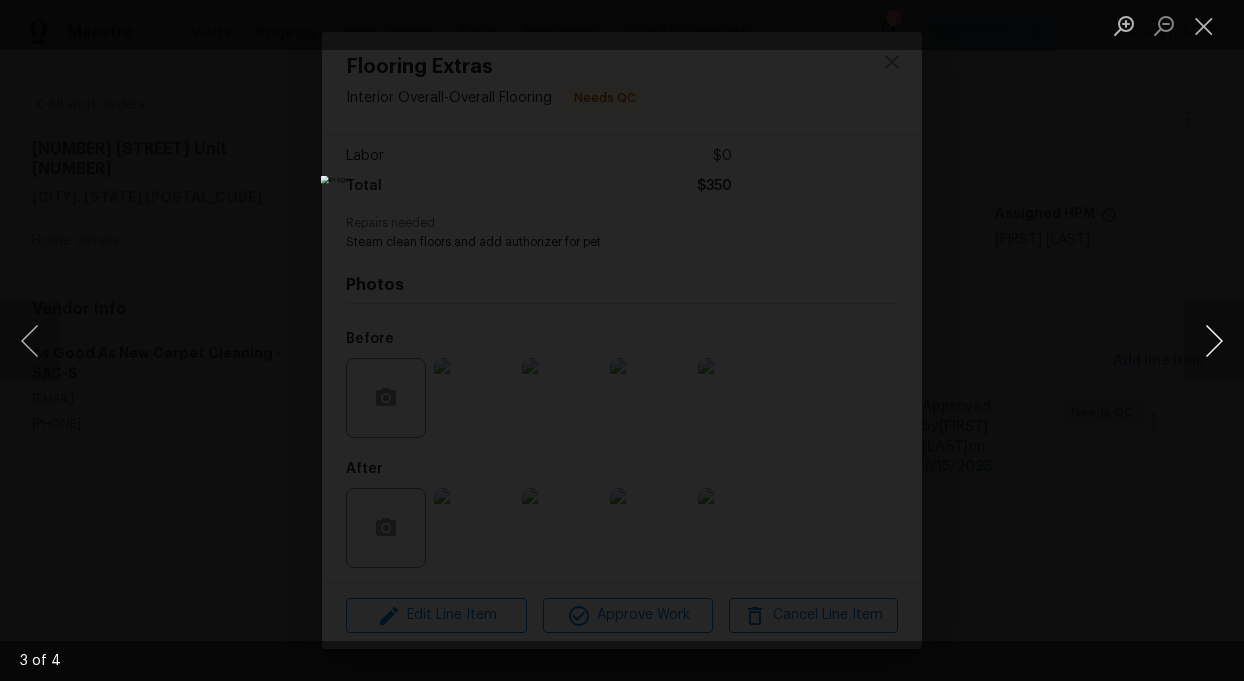 click at bounding box center [1214, 341] 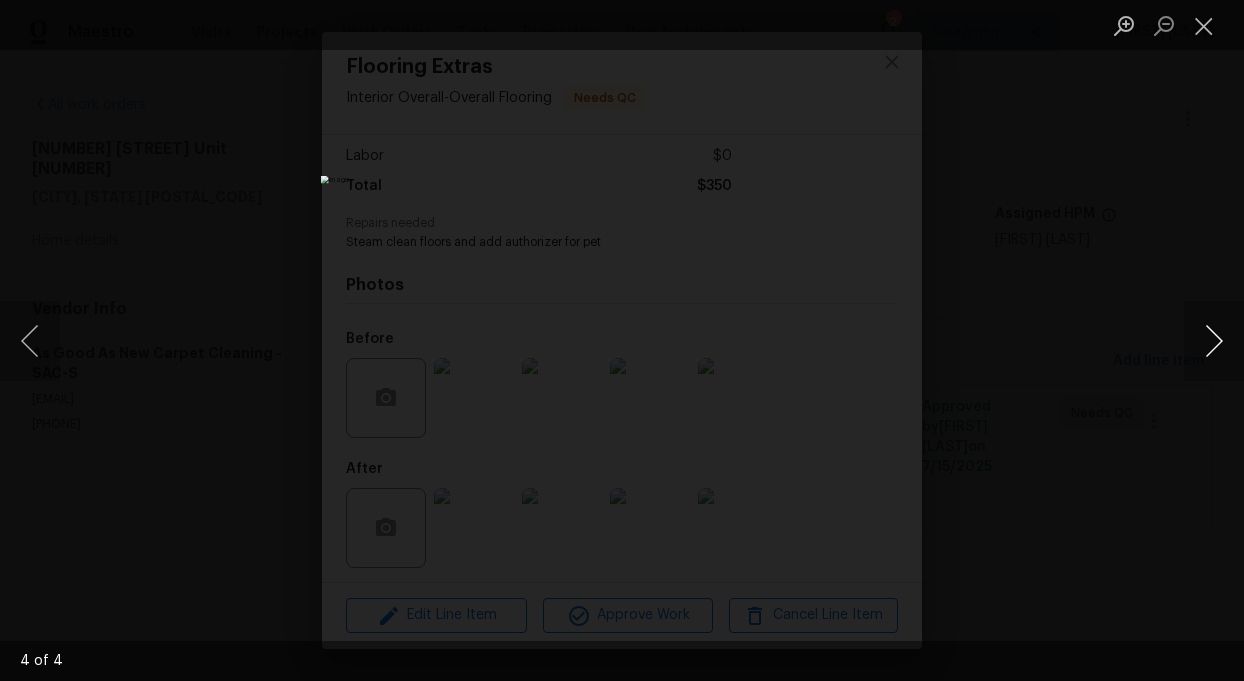 click at bounding box center [1214, 341] 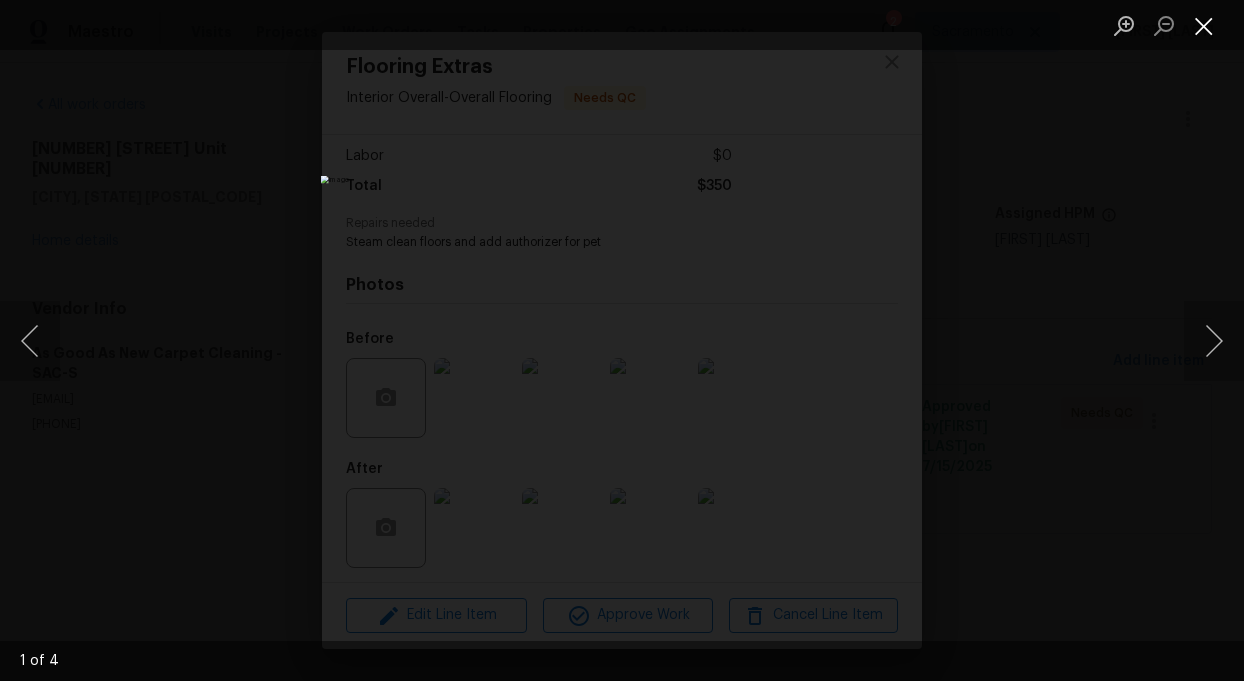 click at bounding box center [1204, 25] 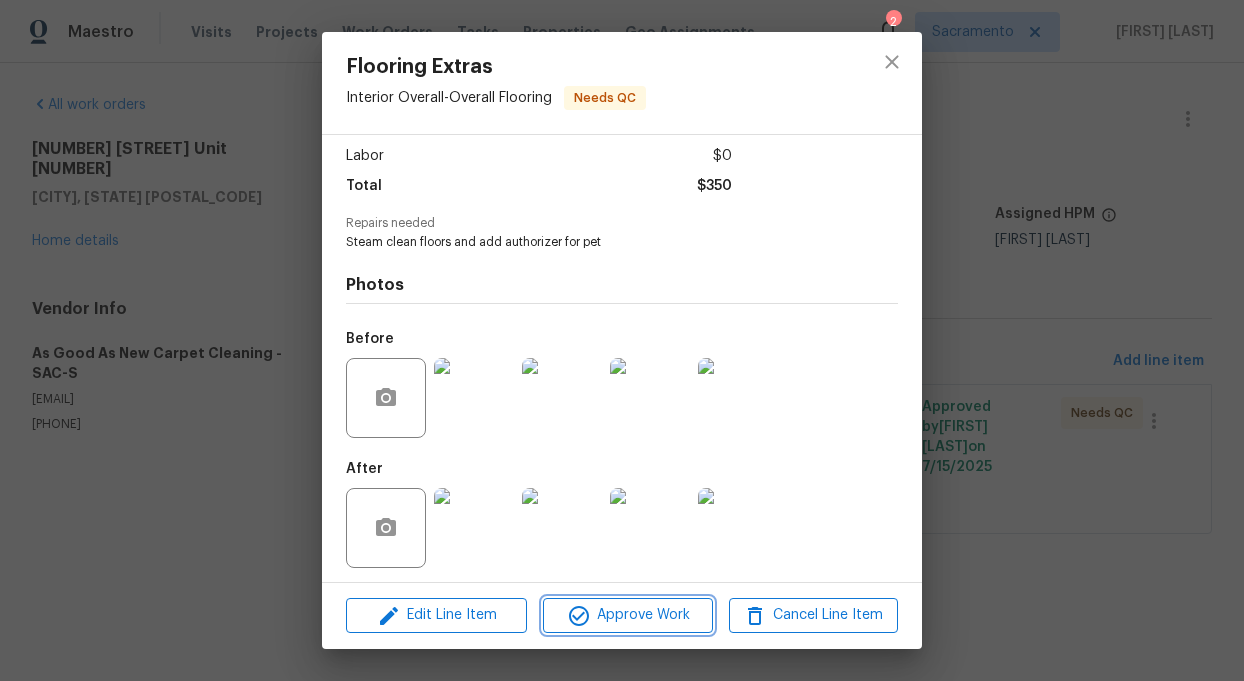 click on "Approve Work" at bounding box center [627, 615] 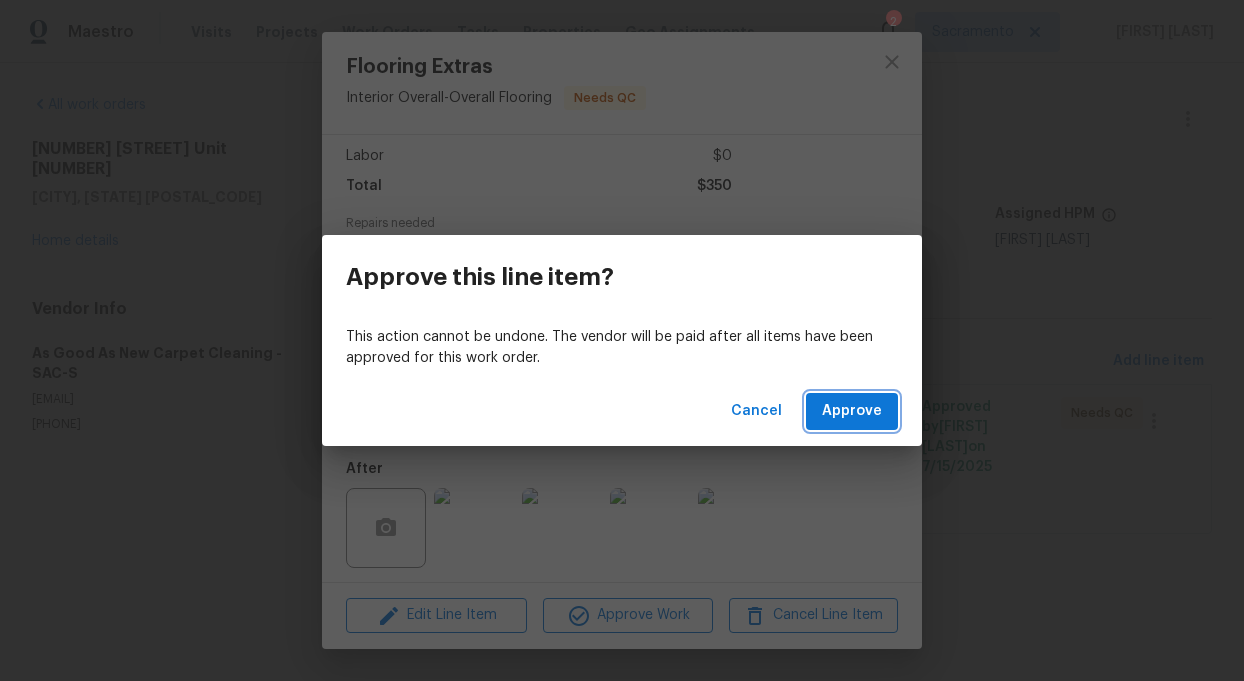 click on "Approve" at bounding box center (852, 411) 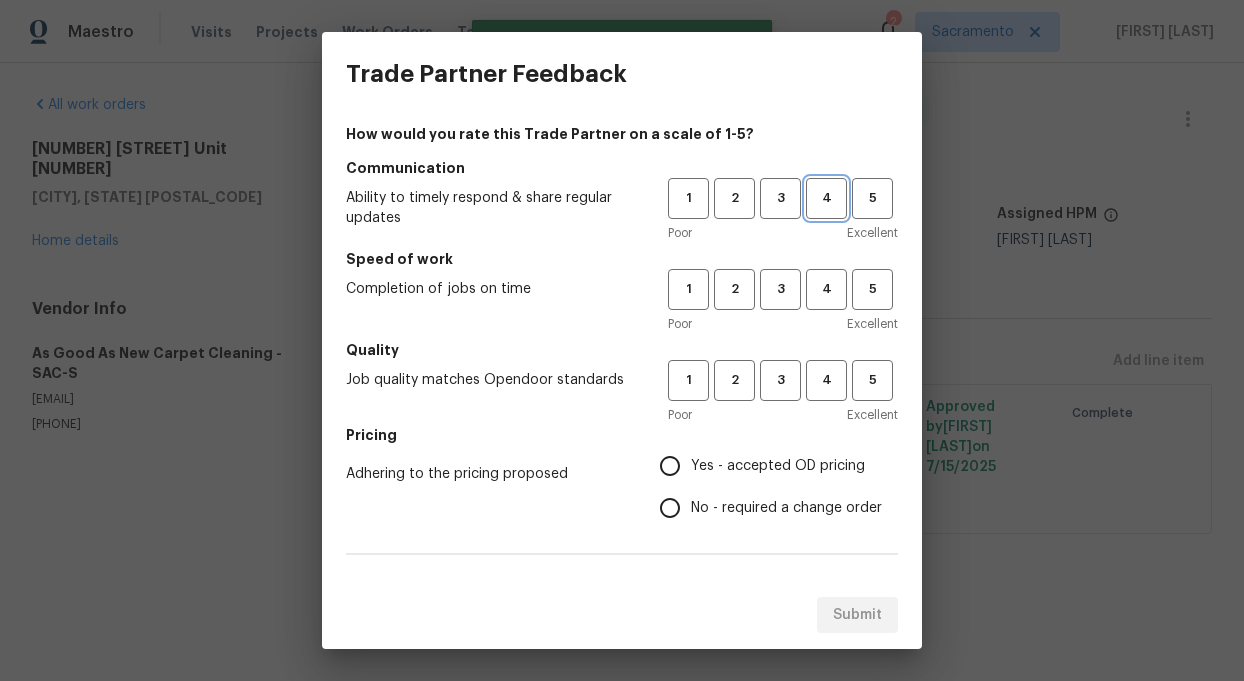 click on "4" at bounding box center (826, 198) 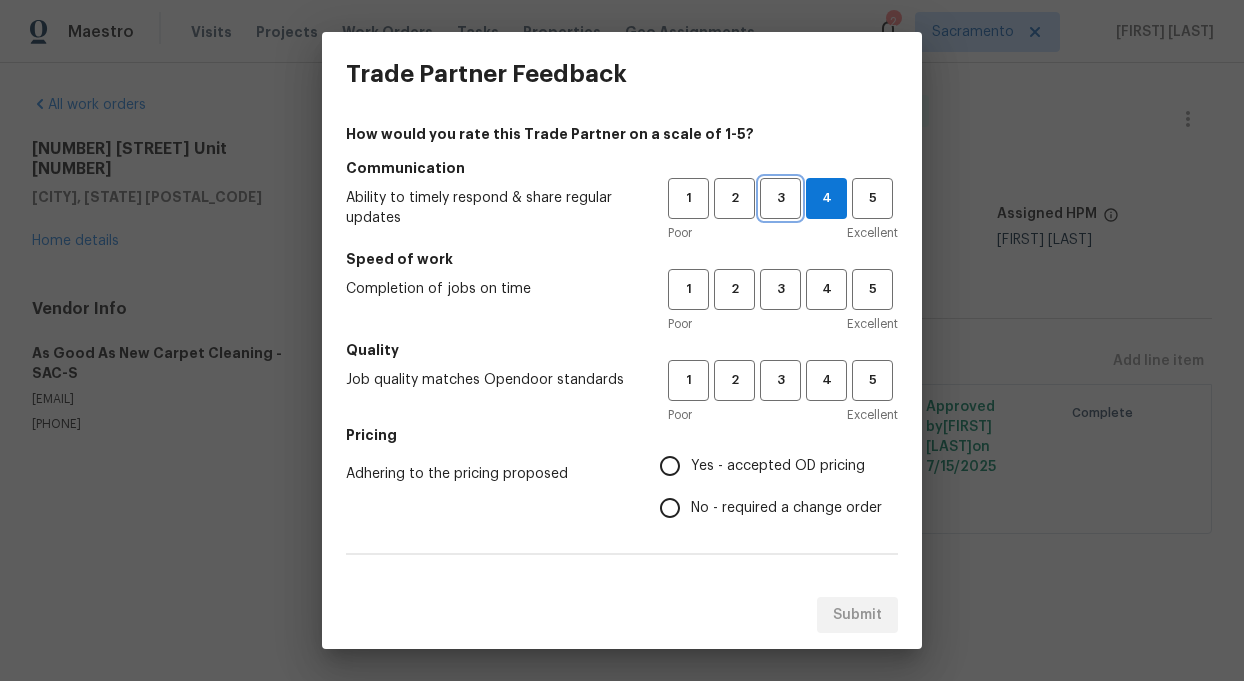 click on "3" at bounding box center (780, 198) 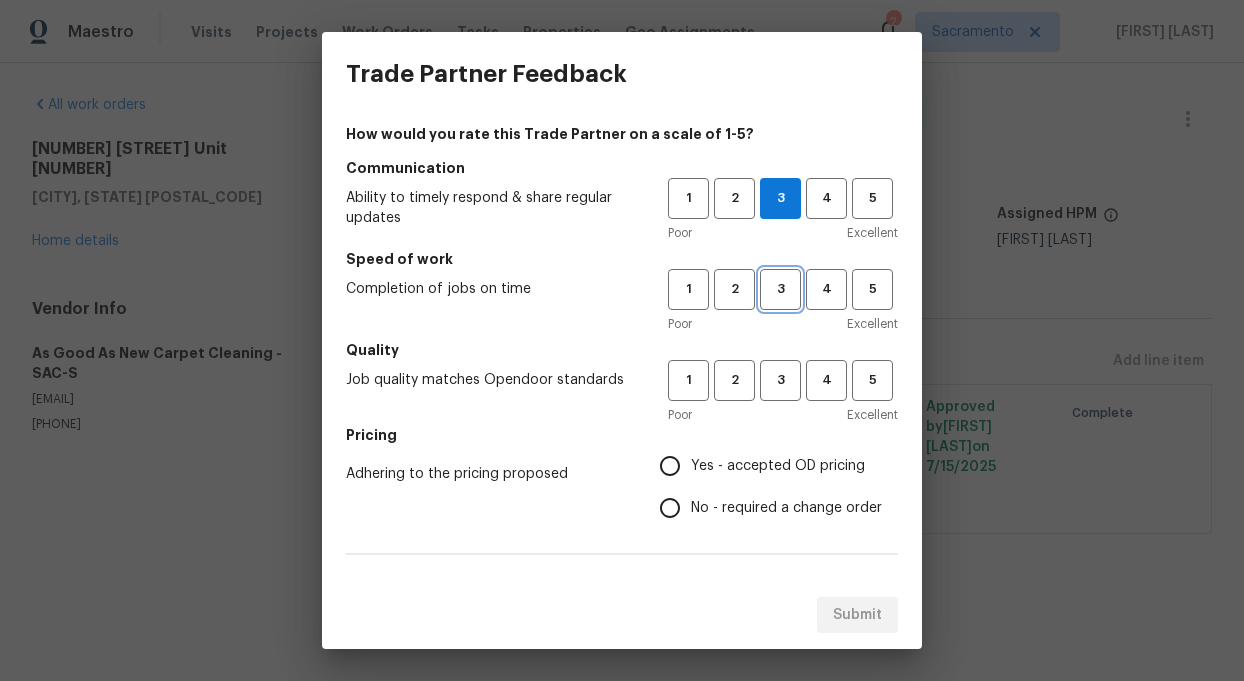 click on "3" at bounding box center [780, 289] 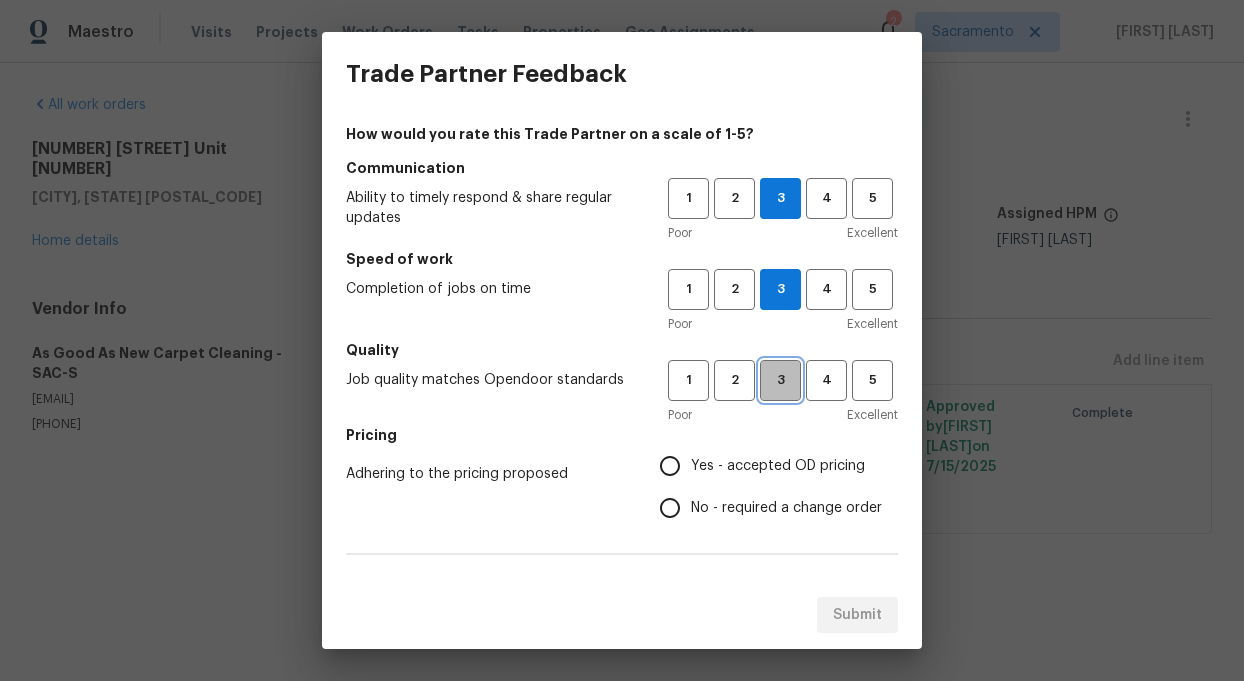 click on "3" at bounding box center (780, 380) 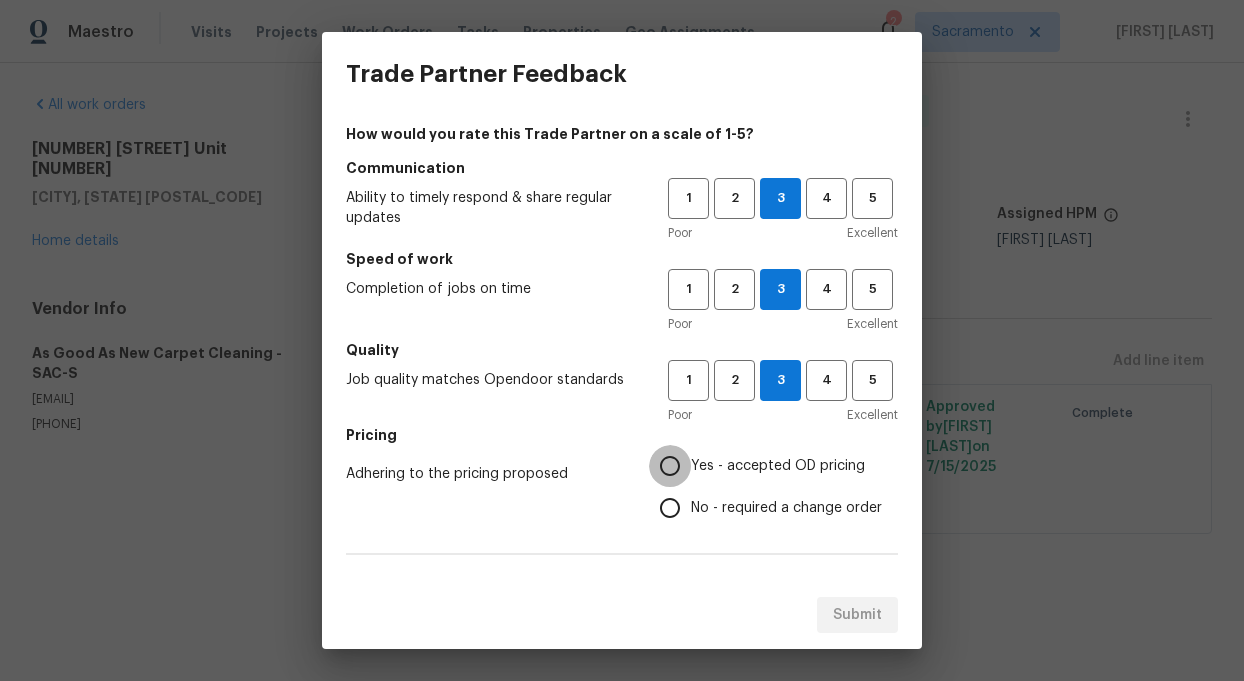 click on "Yes - accepted OD pricing" at bounding box center (670, 466) 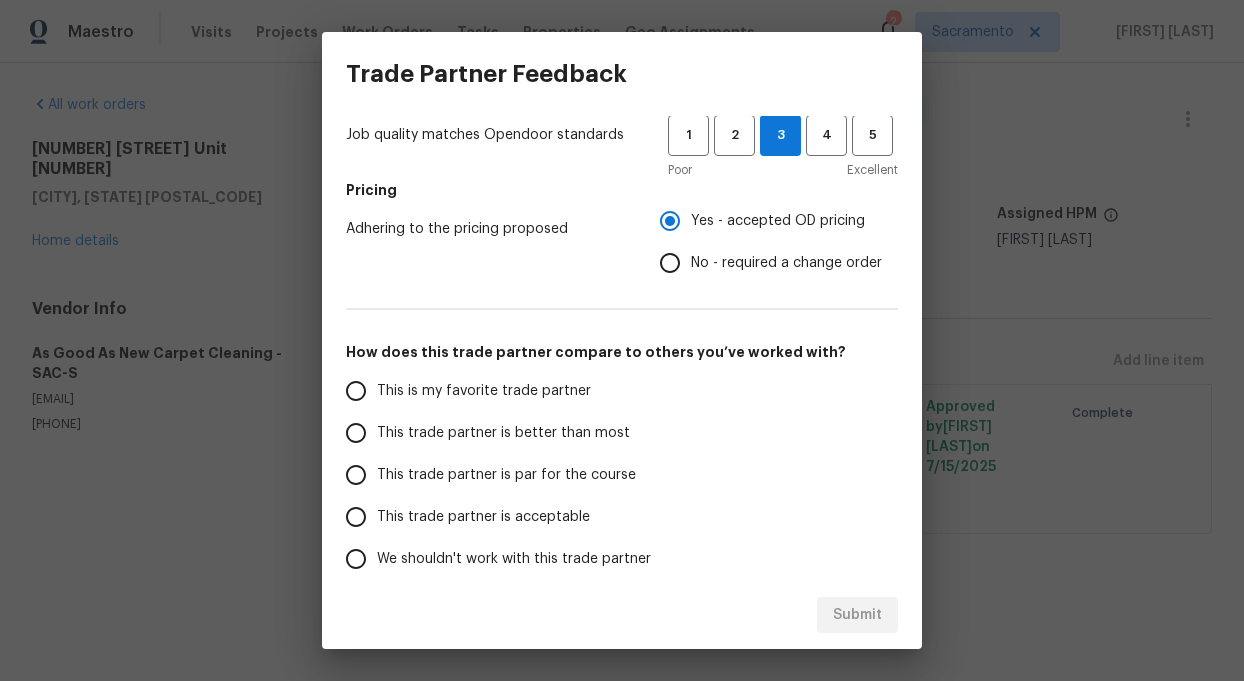 scroll, scrollTop: 249, scrollLeft: 0, axis: vertical 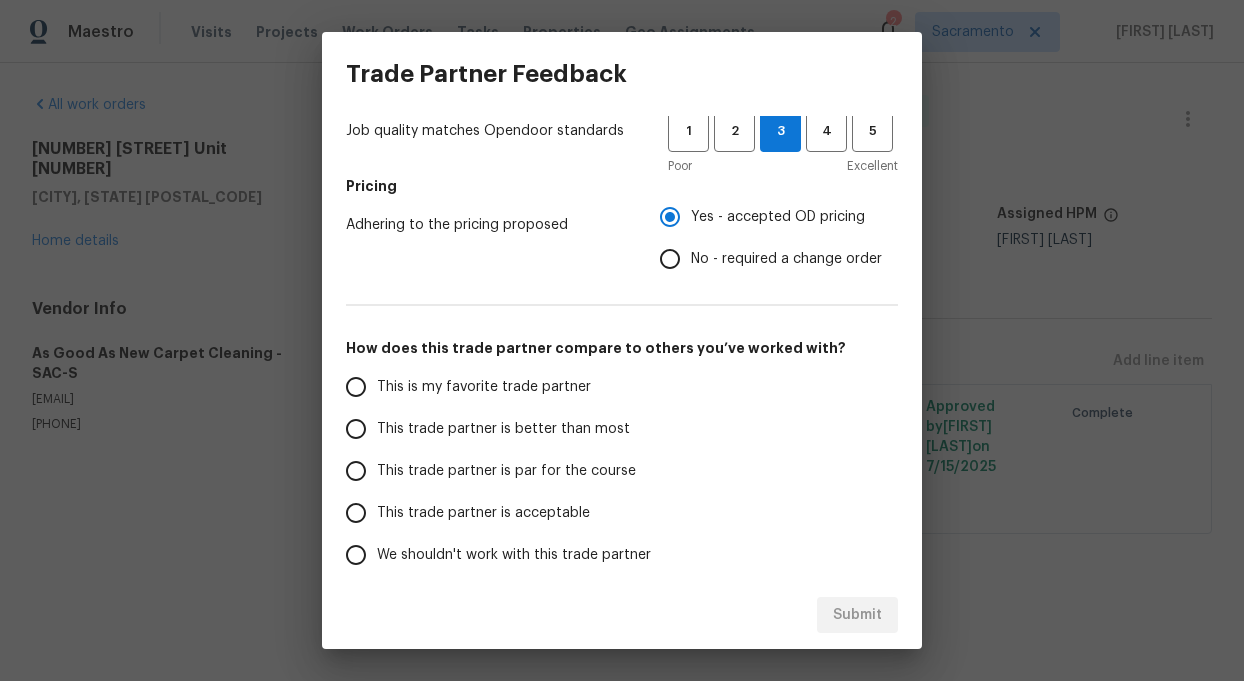 click on "This trade partner is better than most" at bounding box center [356, 429] 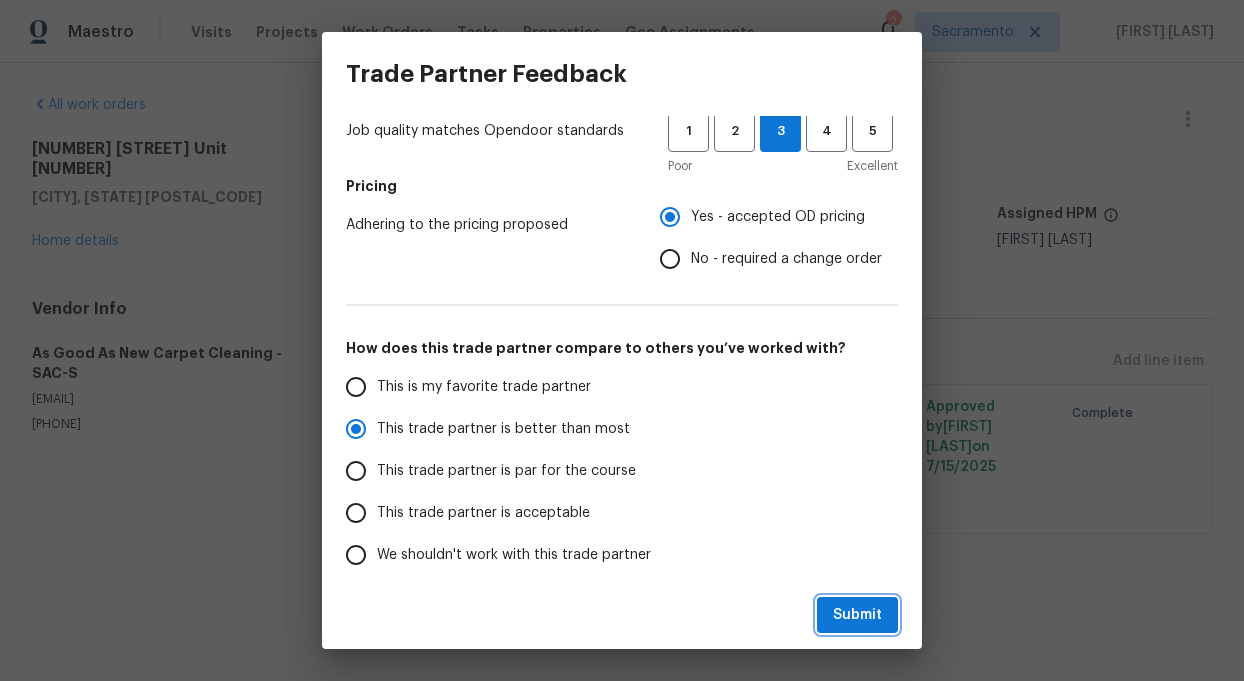 click on "Submit" at bounding box center (857, 615) 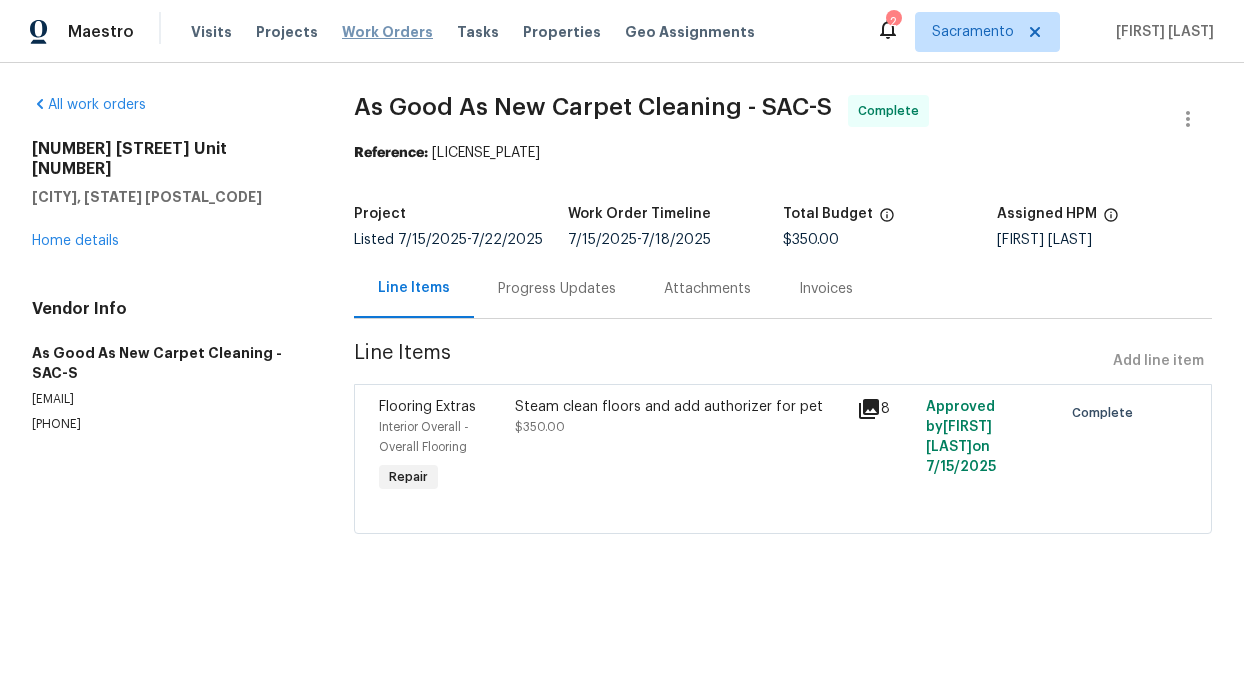 click on "Work Orders" at bounding box center (387, 32) 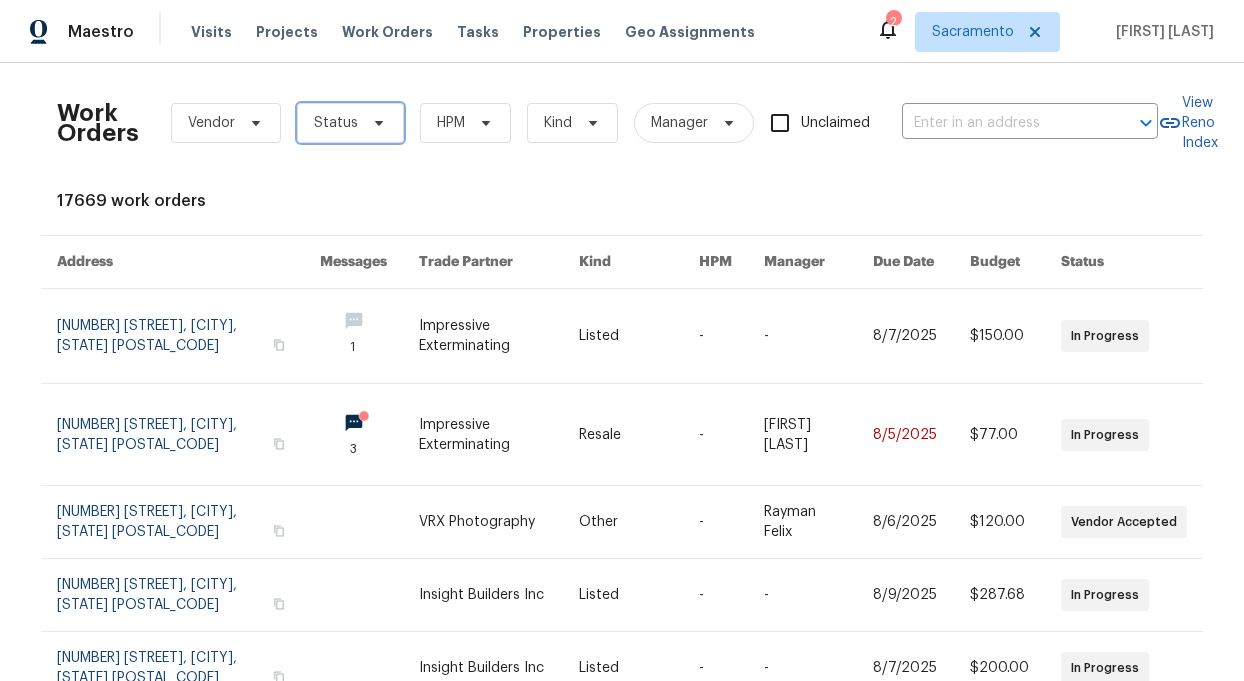 click at bounding box center (376, 123) 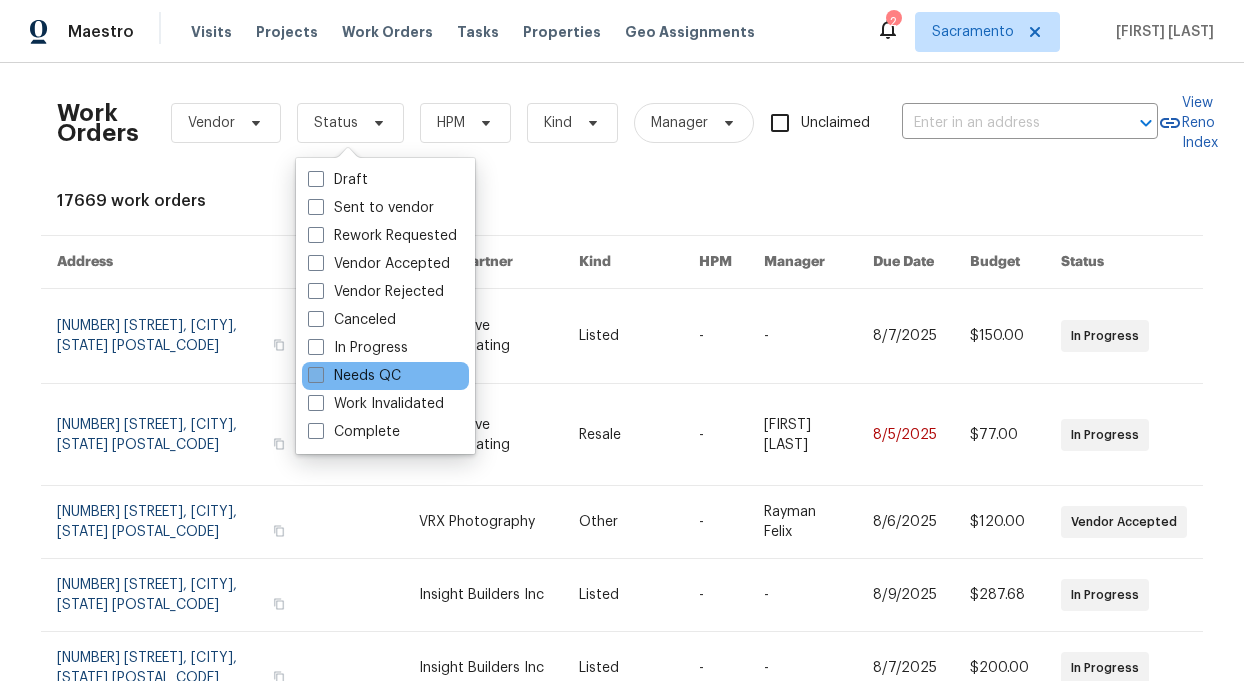 click on "Needs QC" at bounding box center [354, 376] 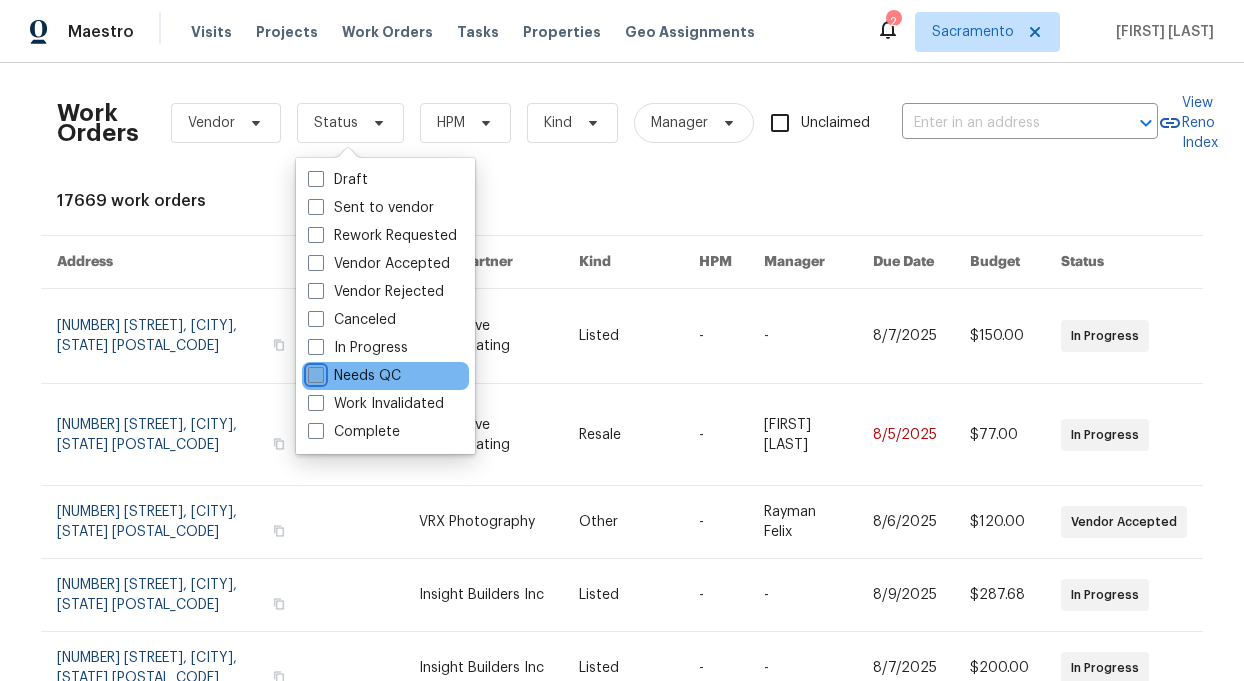 click on "Needs QC" at bounding box center (314, 372) 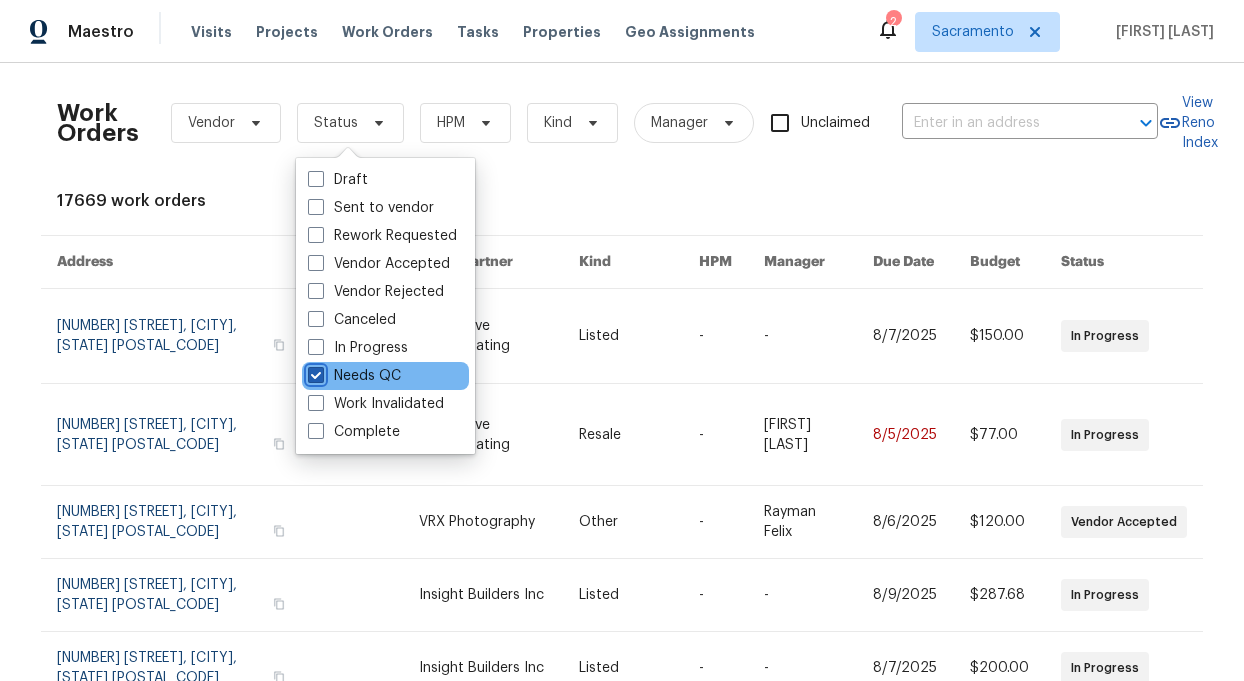 checkbox on "true" 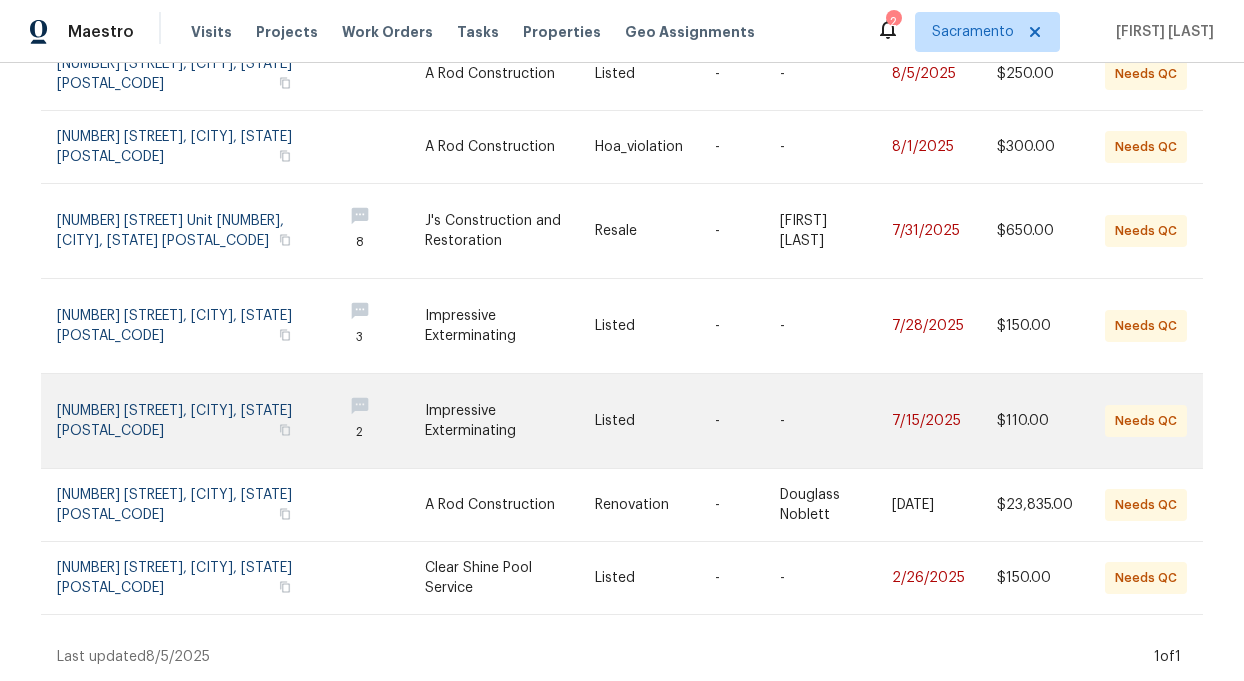 scroll, scrollTop: 0, scrollLeft: 0, axis: both 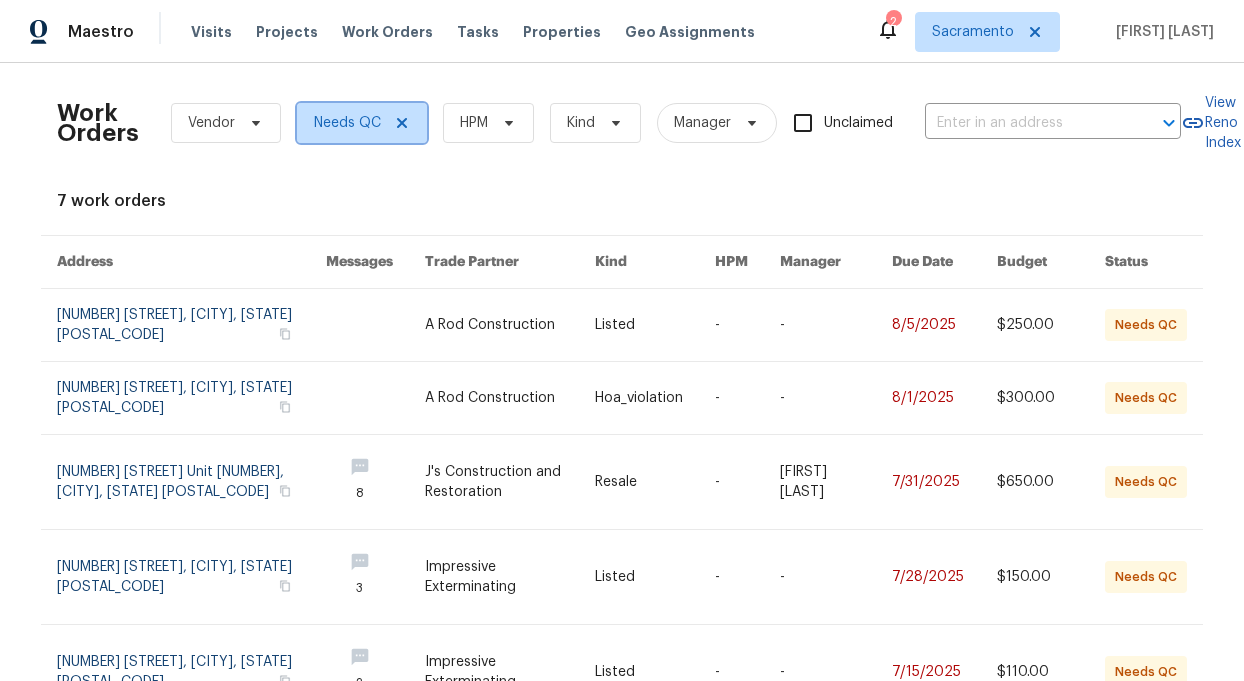 click 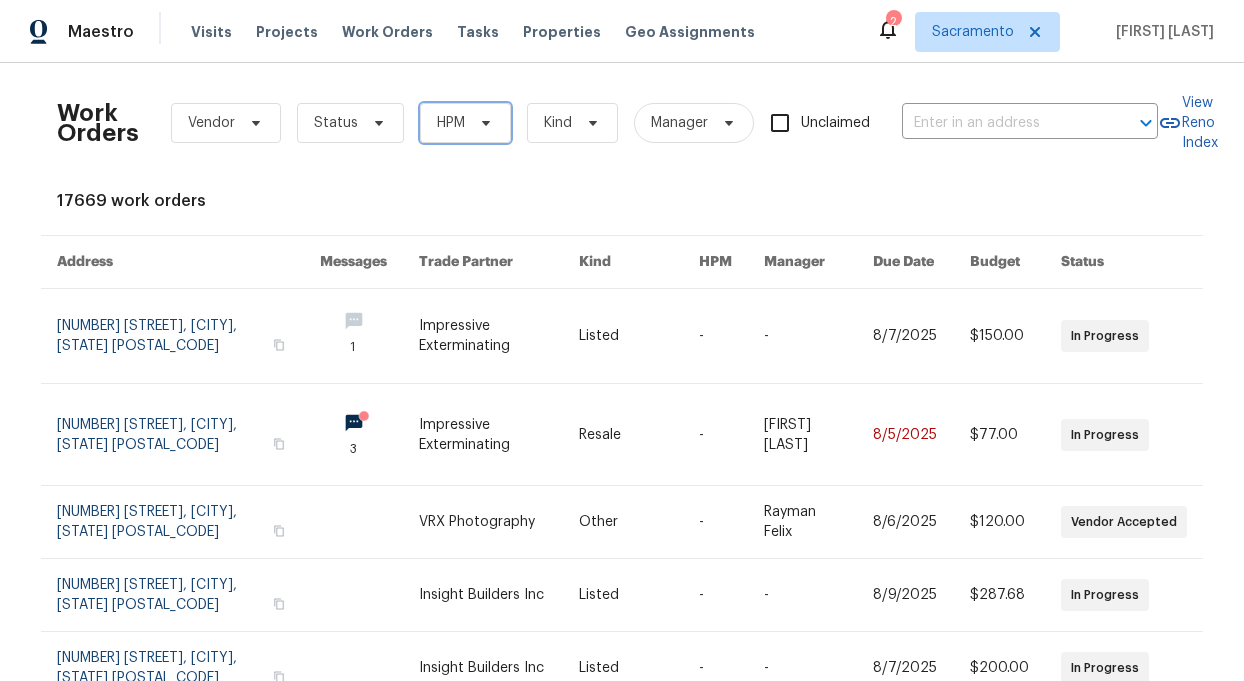 click on "HPM" at bounding box center (451, 123) 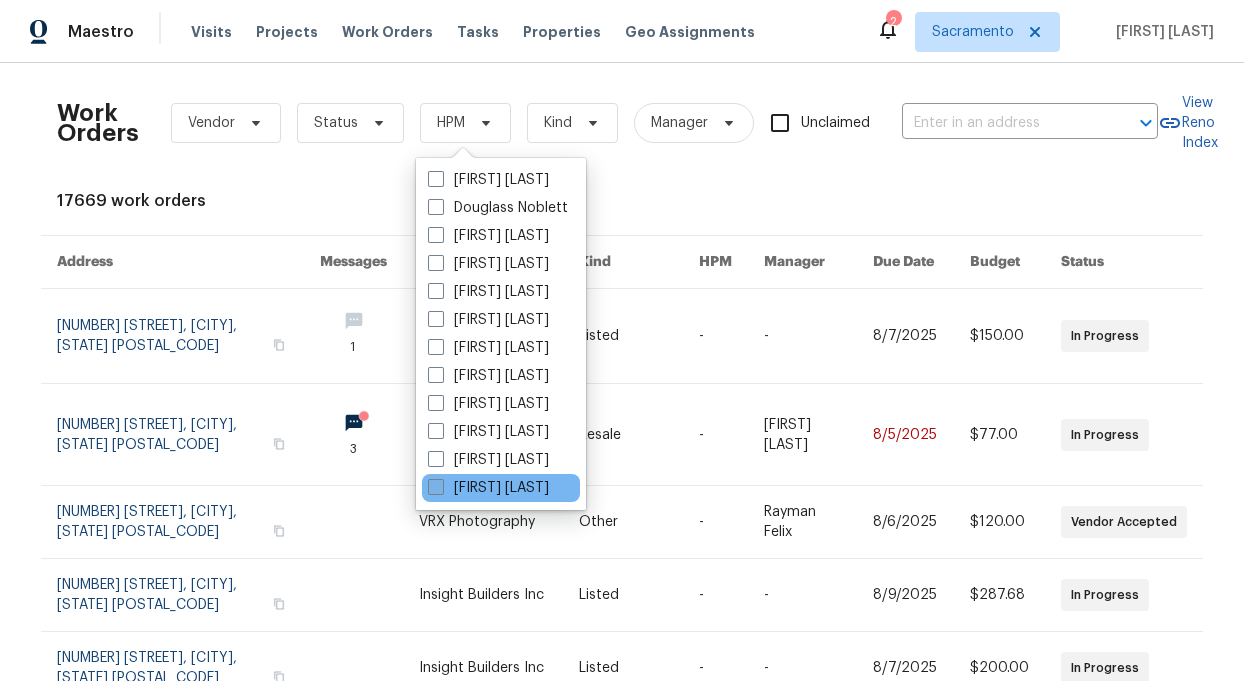 click on "[FIRST] [LAST]" at bounding box center [488, 488] 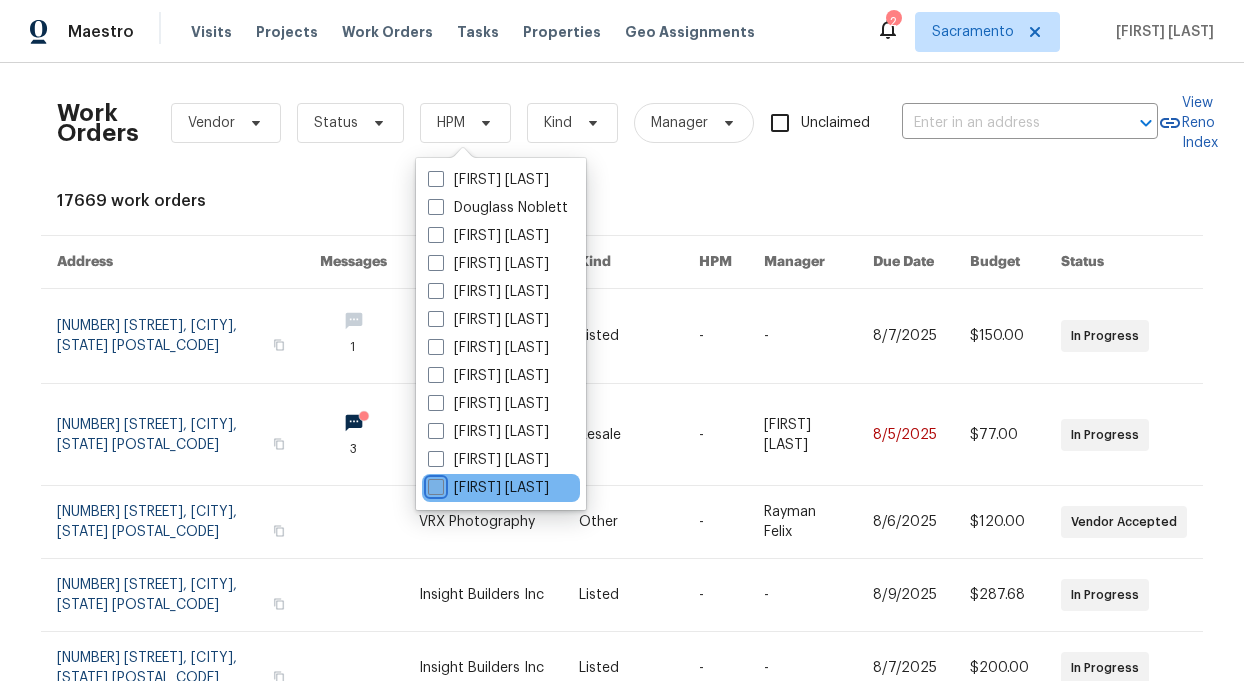 click on "[FIRST] [LAST]" at bounding box center [434, 484] 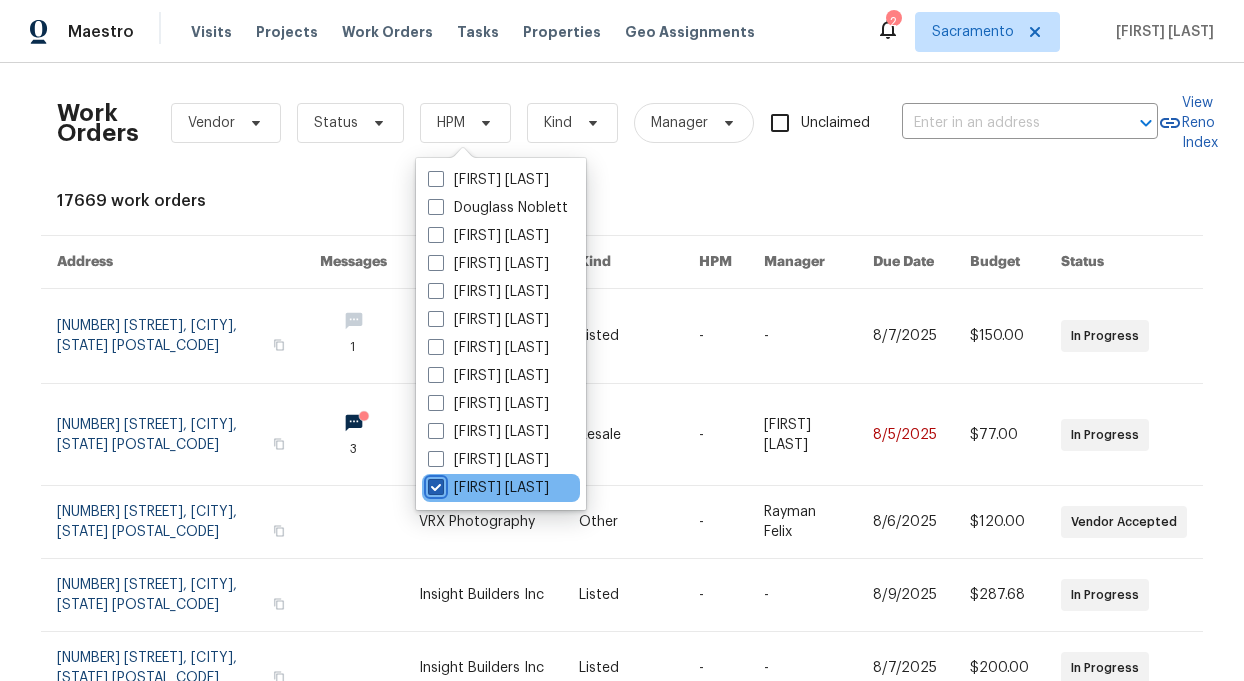 checkbox on "true" 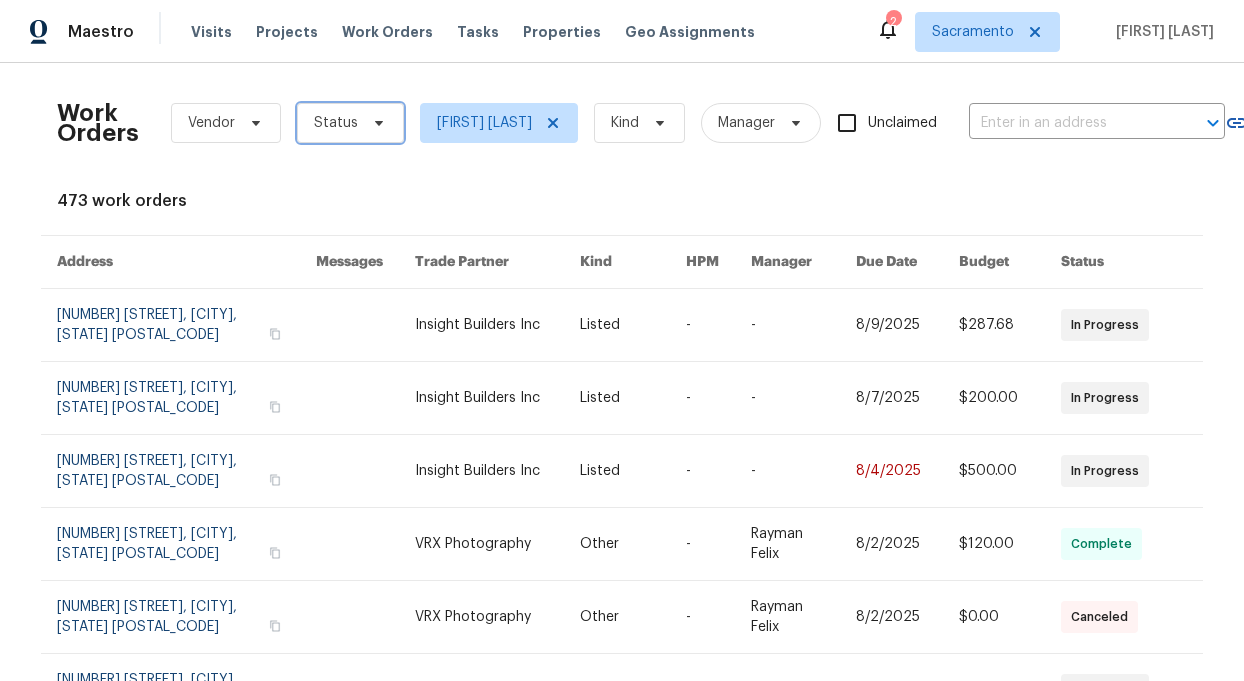 click on "Status" at bounding box center (350, 123) 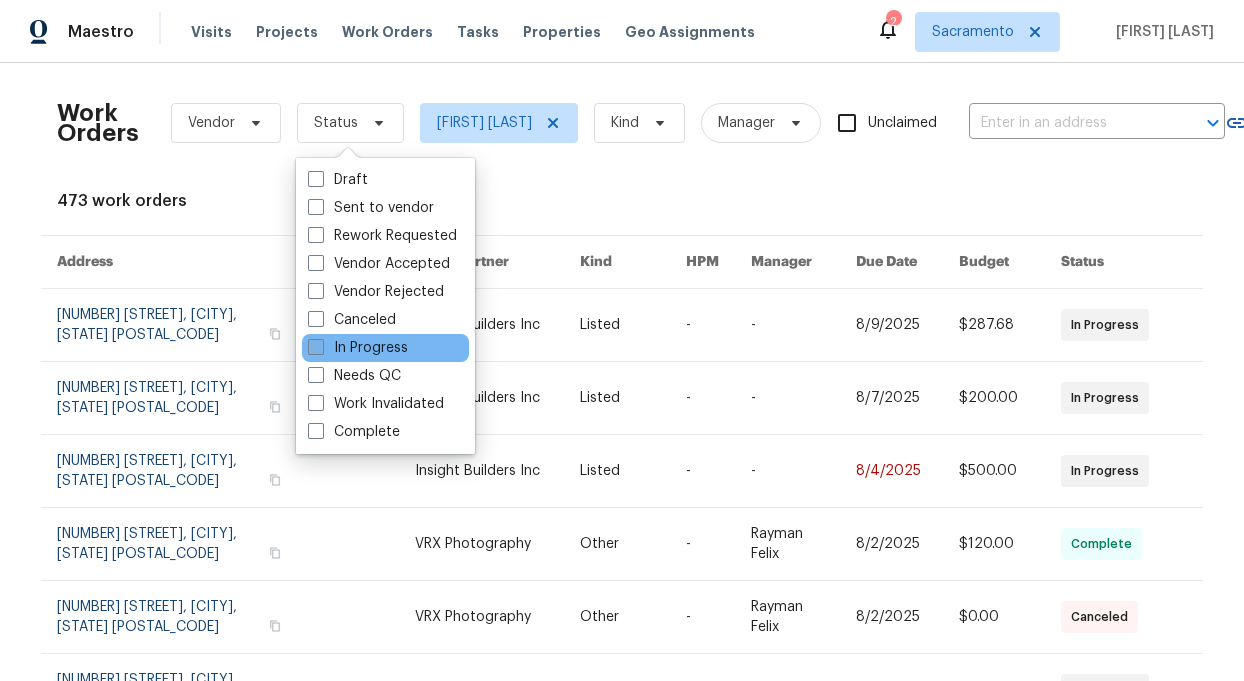 click on "In Progress" at bounding box center [358, 348] 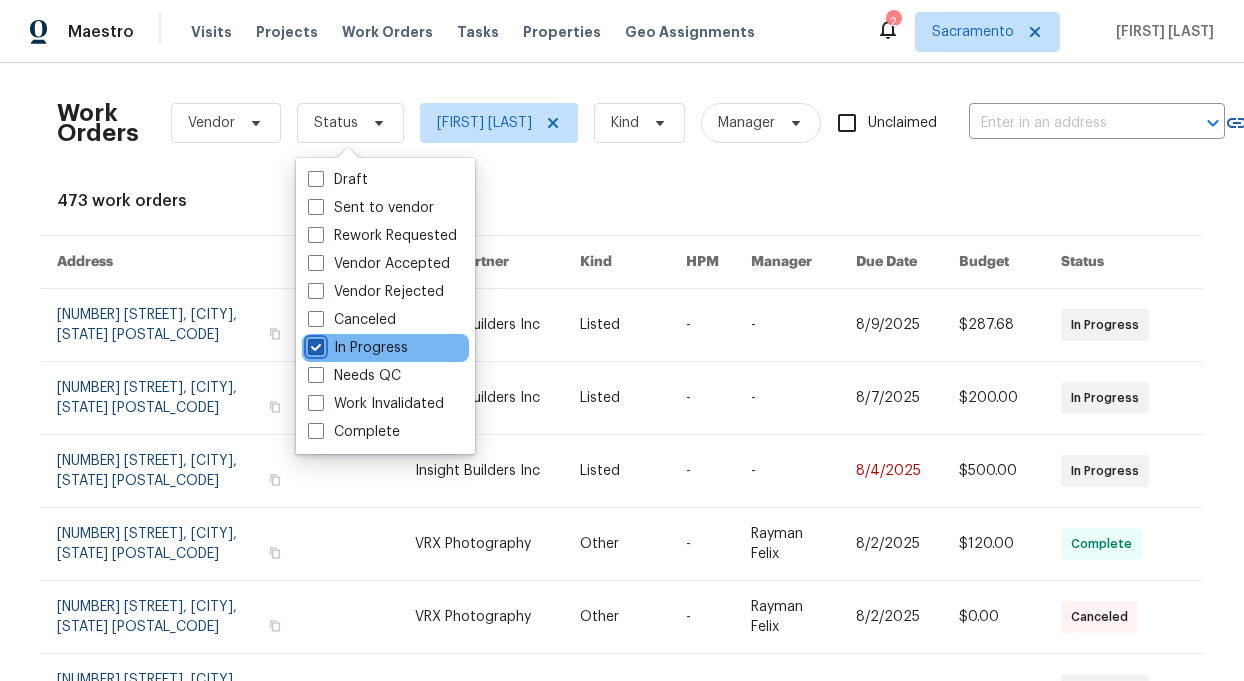 checkbox on "true" 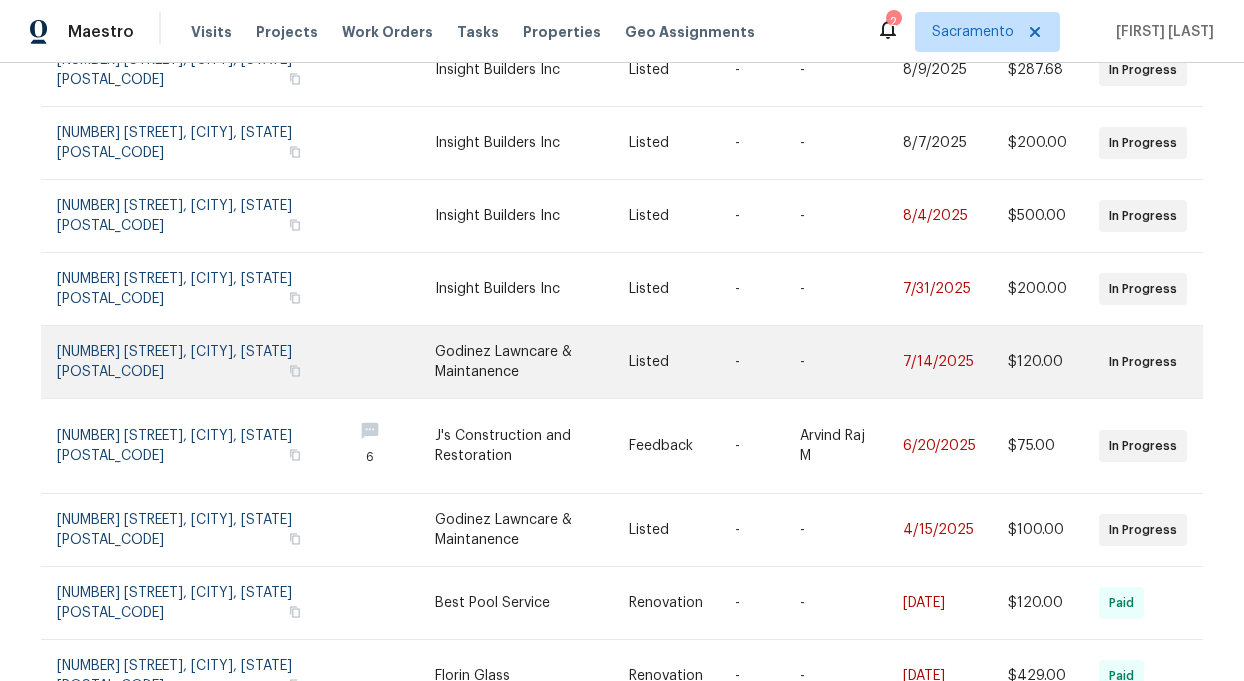 scroll, scrollTop: 260, scrollLeft: 0, axis: vertical 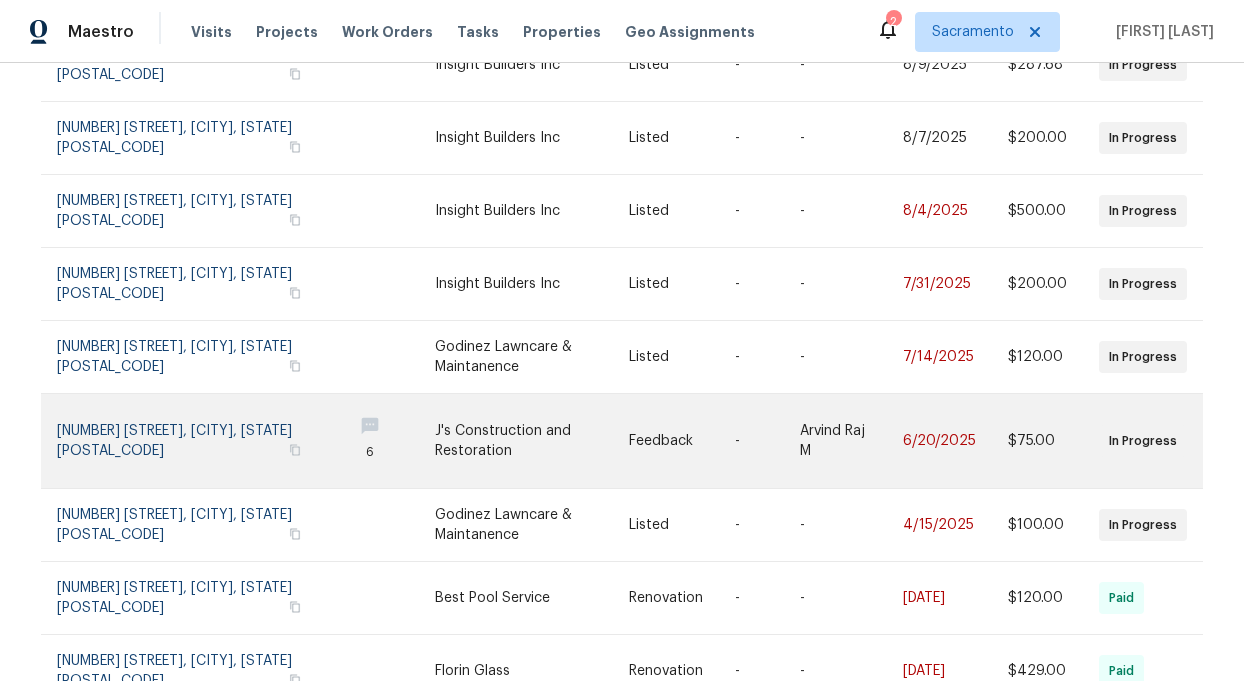 click at bounding box center [385, 441] 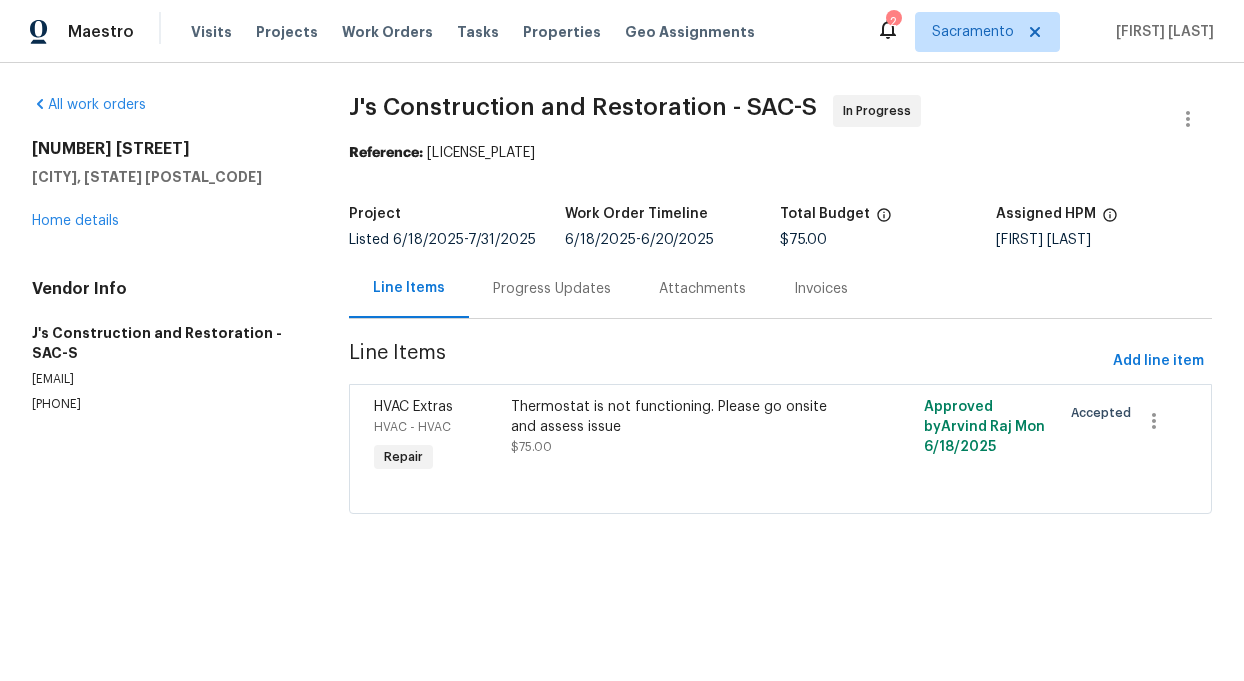 click on "Progress Updates" at bounding box center (552, 289) 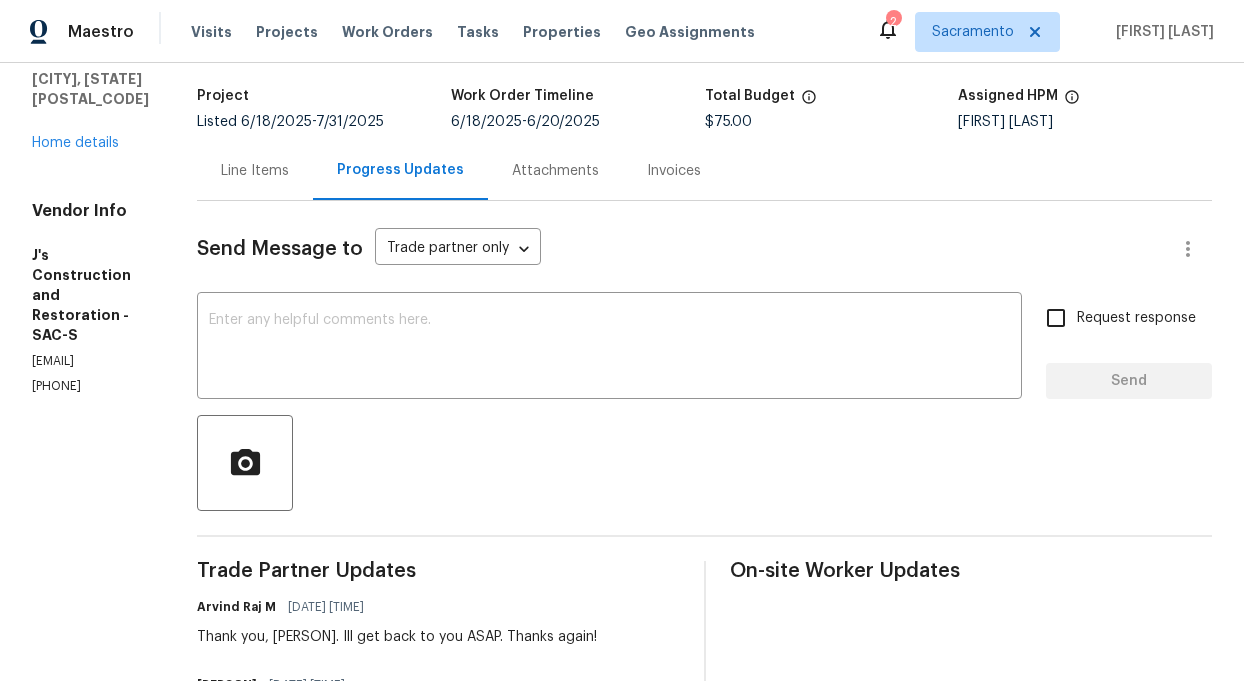 scroll, scrollTop: 0, scrollLeft: 0, axis: both 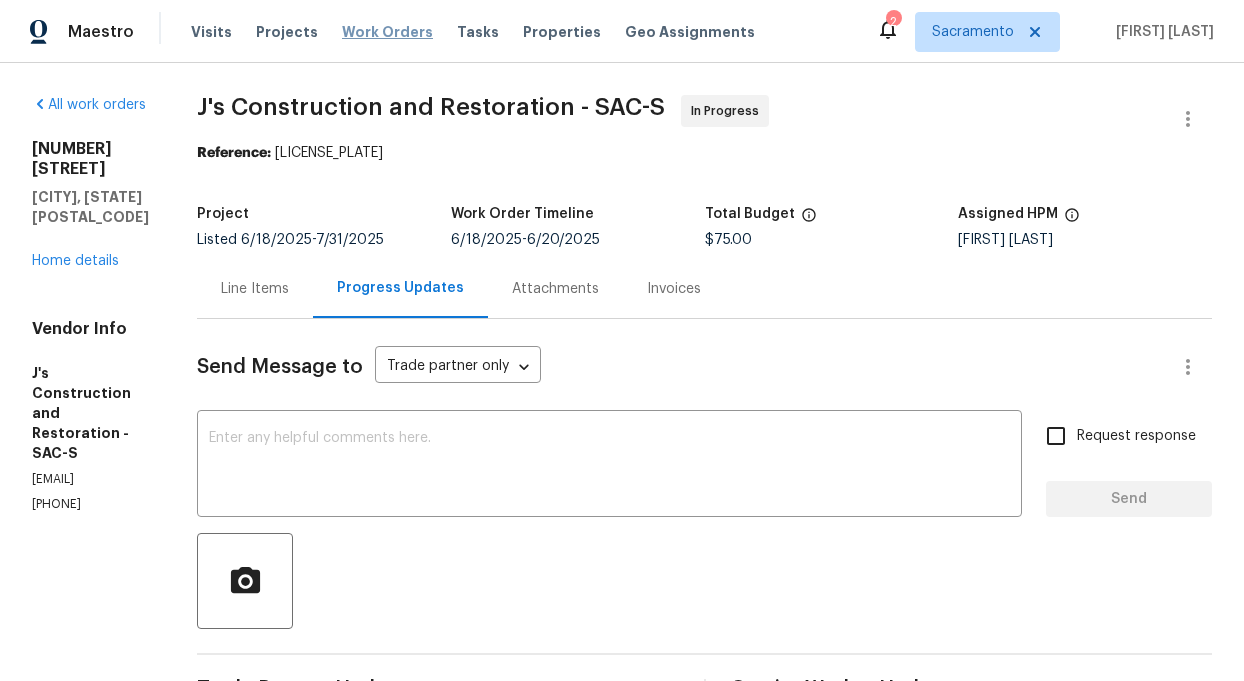 click on "Work Orders" at bounding box center (387, 32) 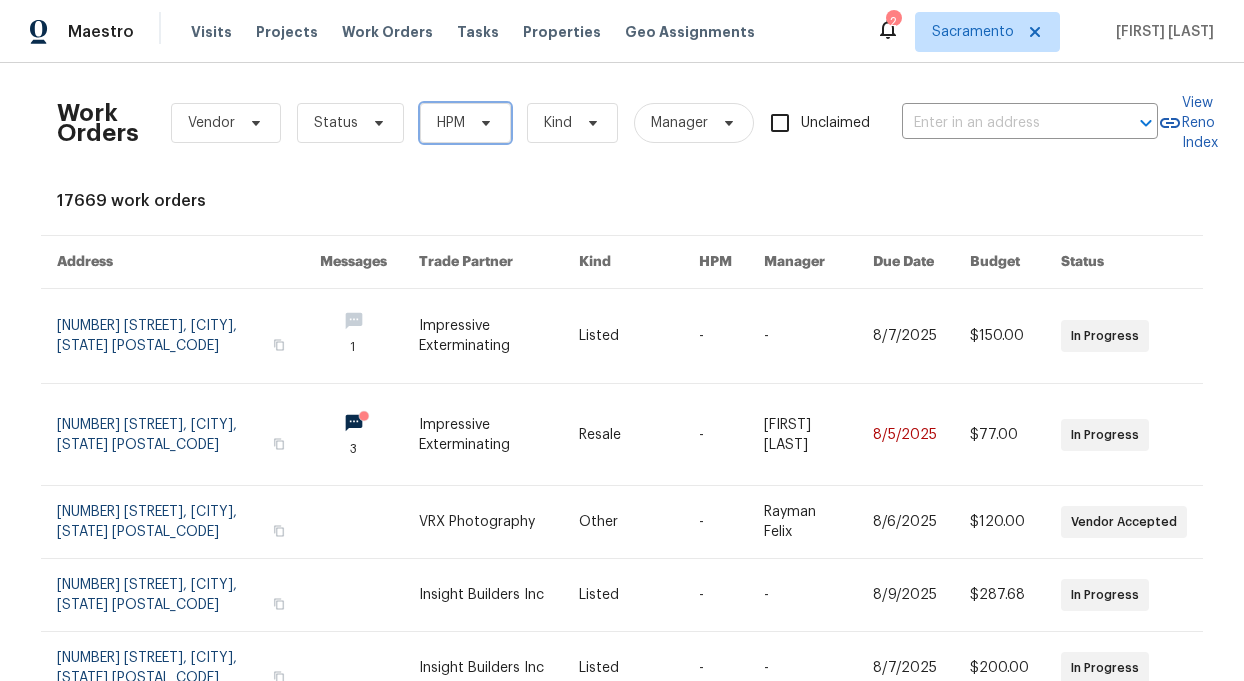 click on "HPM" at bounding box center (465, 123) 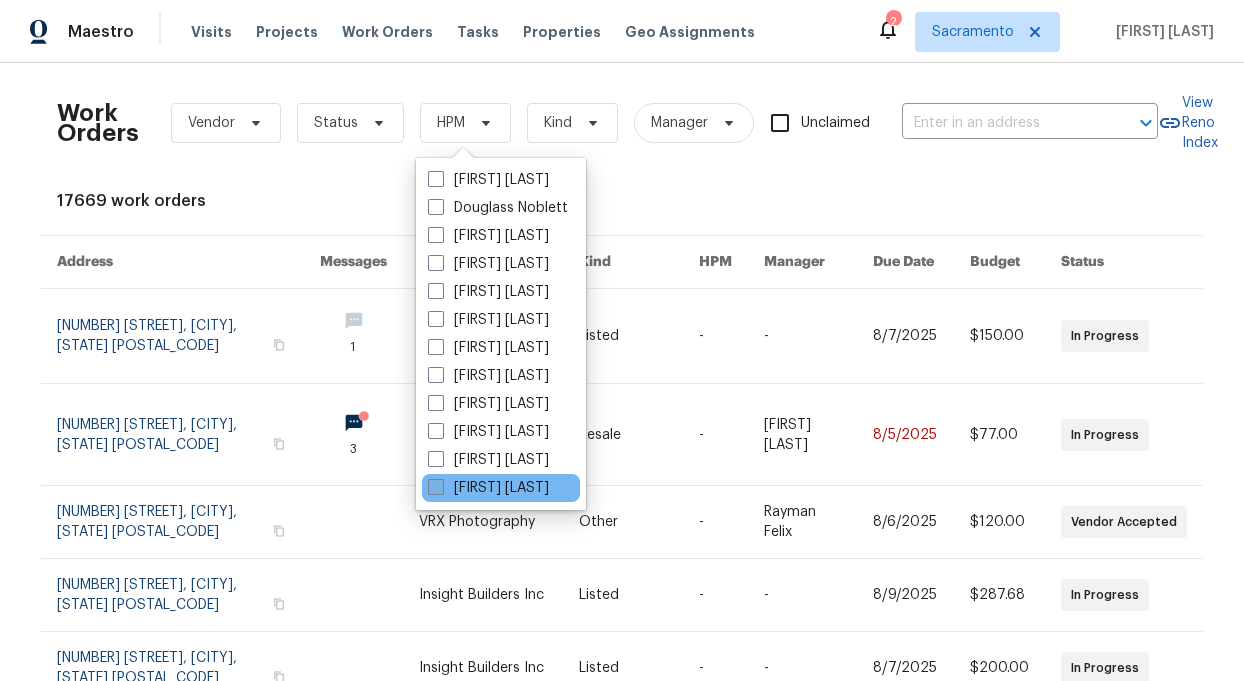 click on "[FIRST] [LAST]" at bounding box center [488, 488] 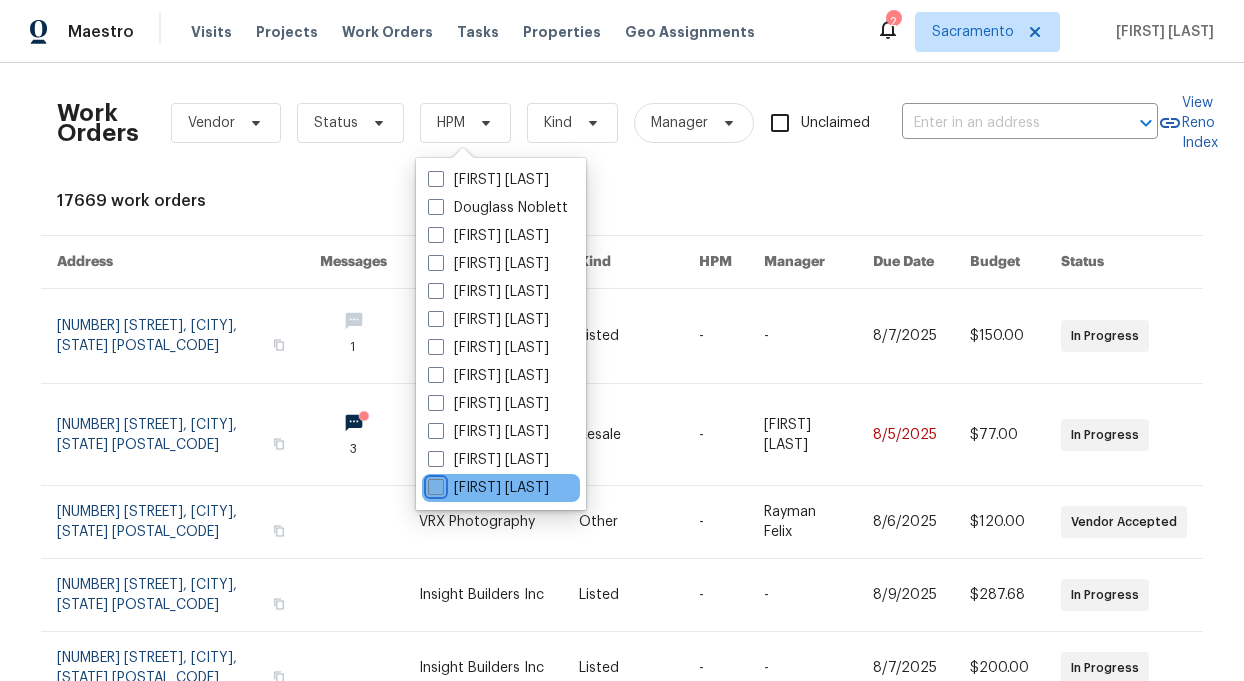 click on "[FIRST] [LAST]" at bounding box center [434, 484] 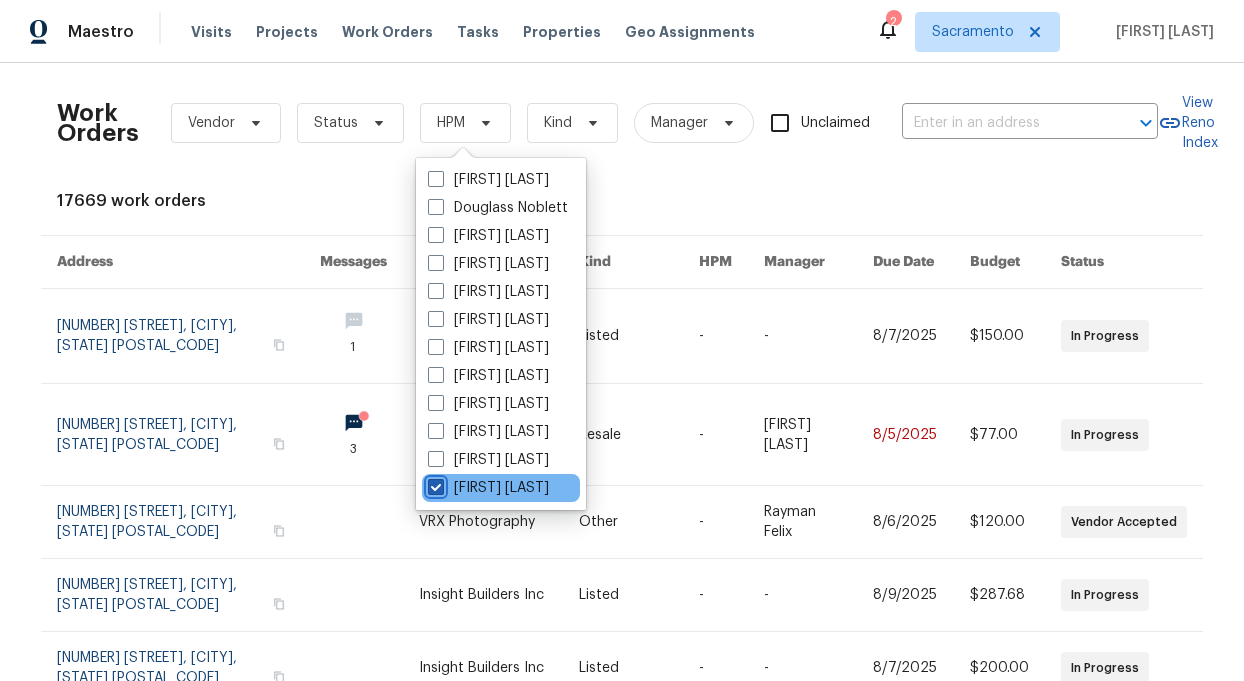 checkbox on "true" 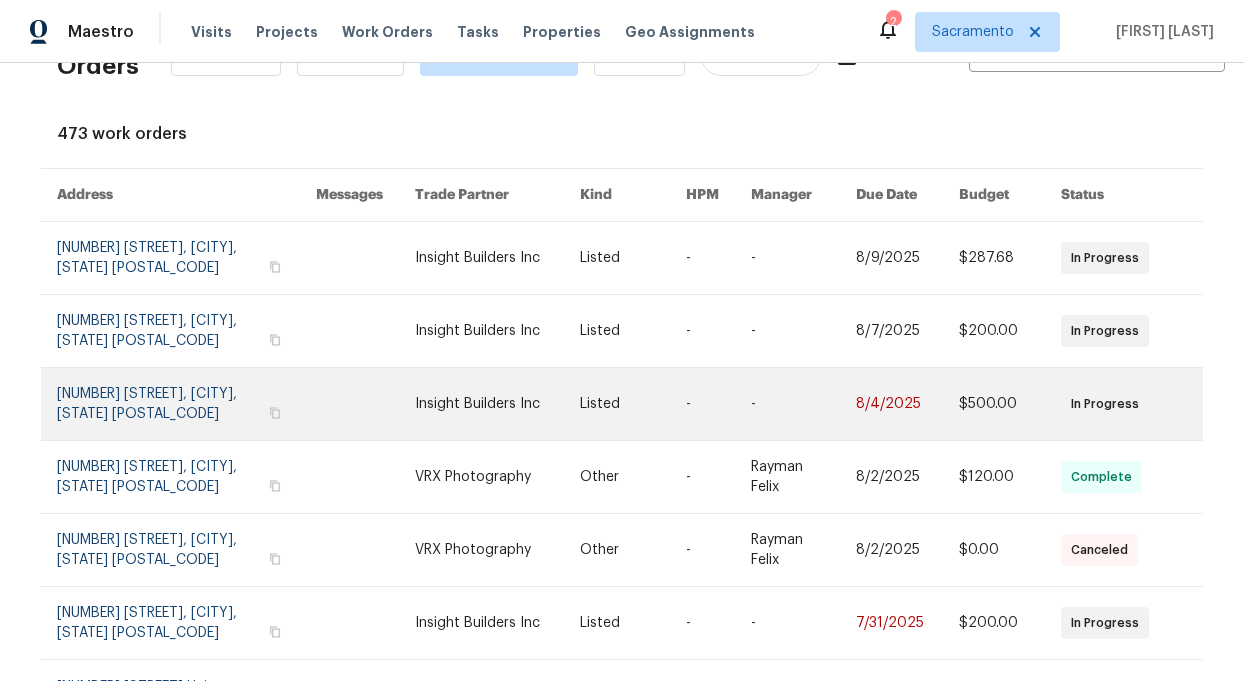 scroll, scrollTop: 0, scrollLeft: 0, axis: both 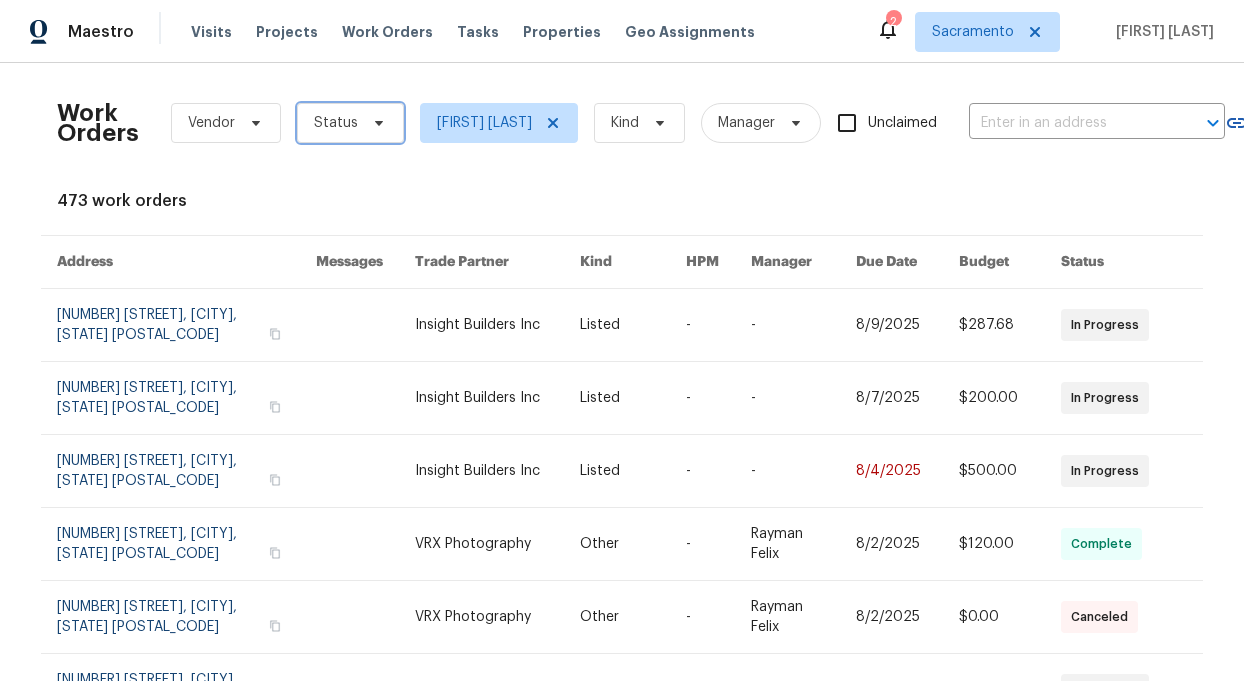 click on "Status" at bounding box center [350, 123] 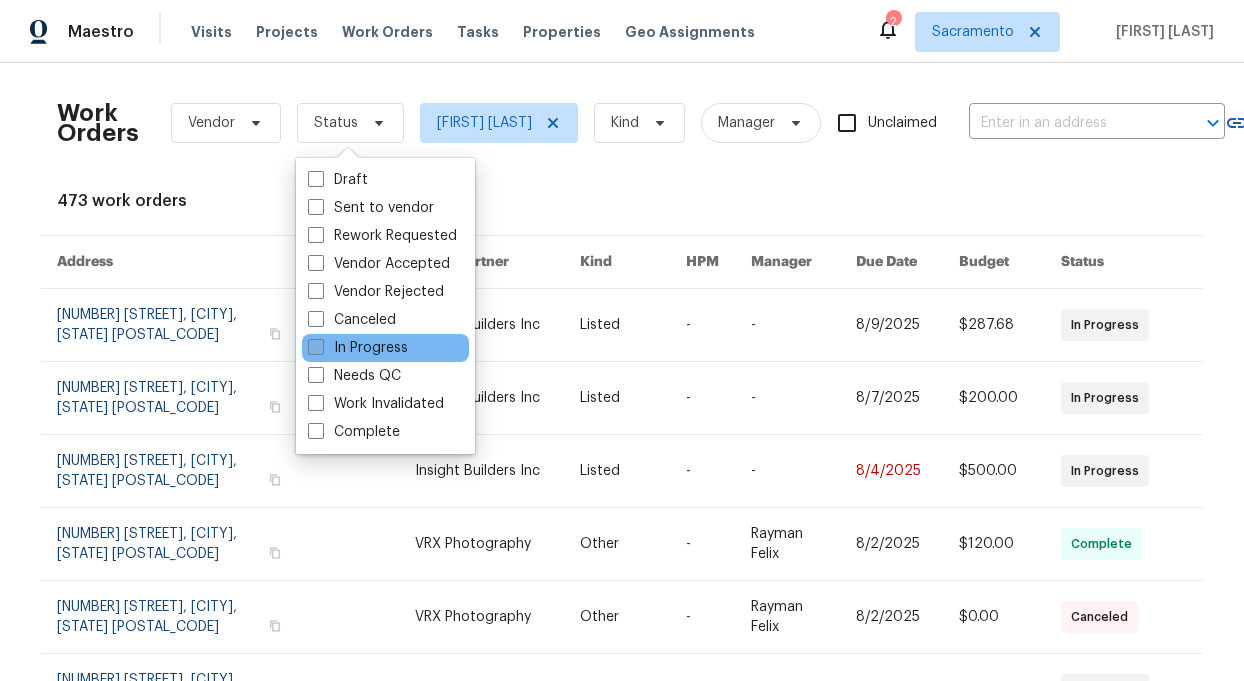 click on "In Progress" at bounding box center [358, 348] 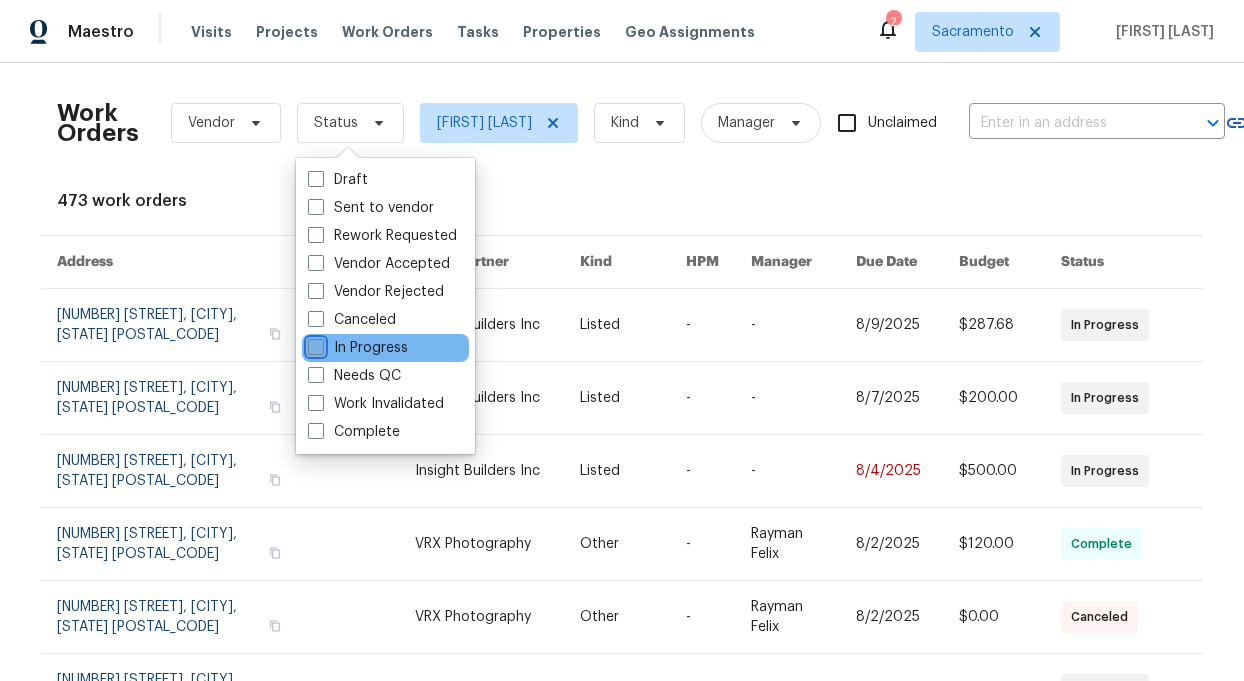 click on "In Progress" at bounding box center (314, 344) 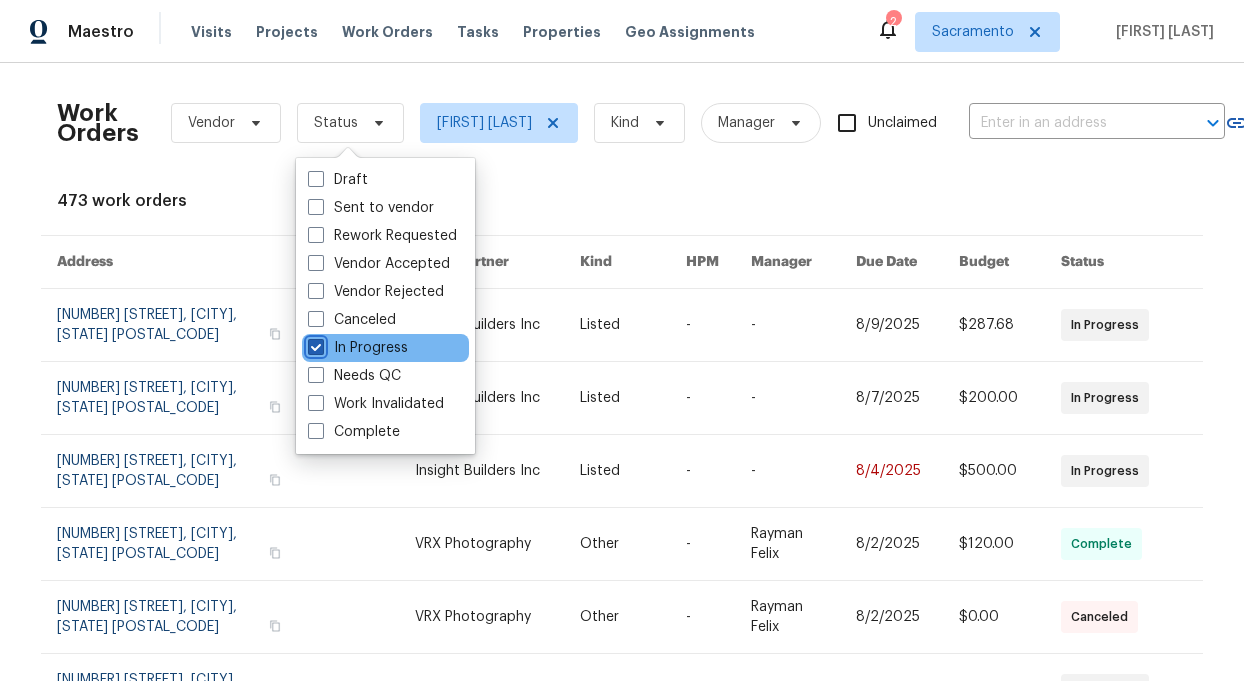 checkbox on "true" 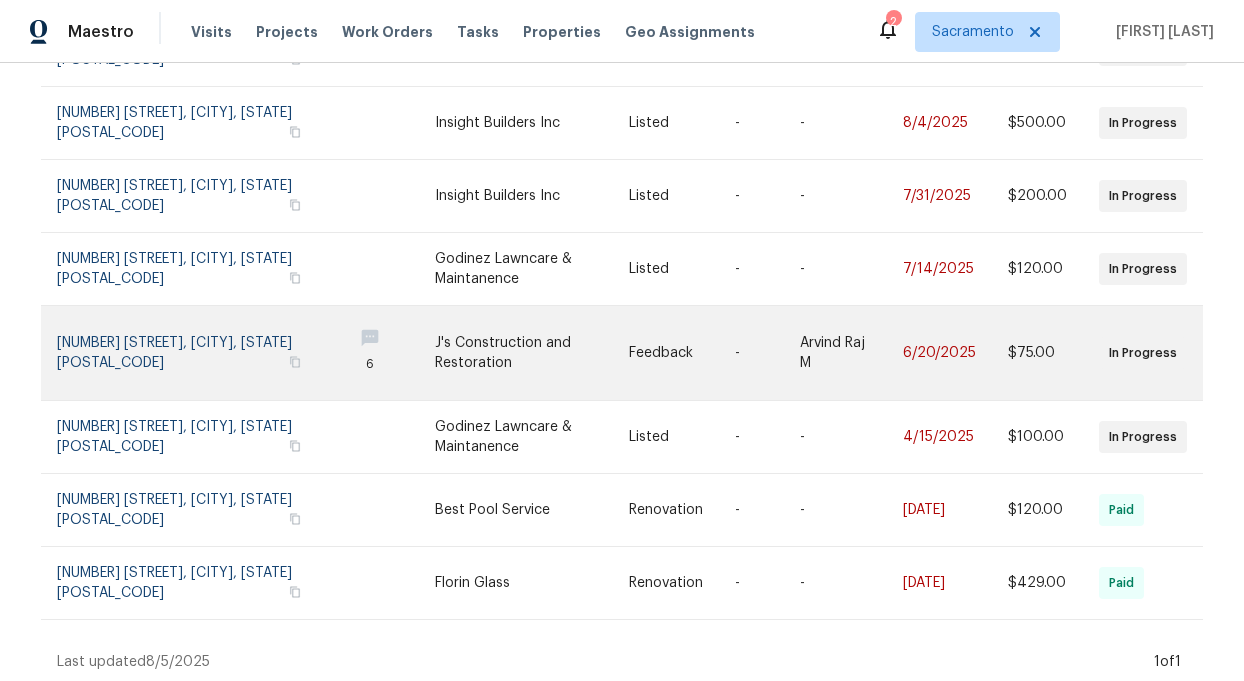 scroll, scrollTop: 354, scrollLeft: 0, axis: vertical 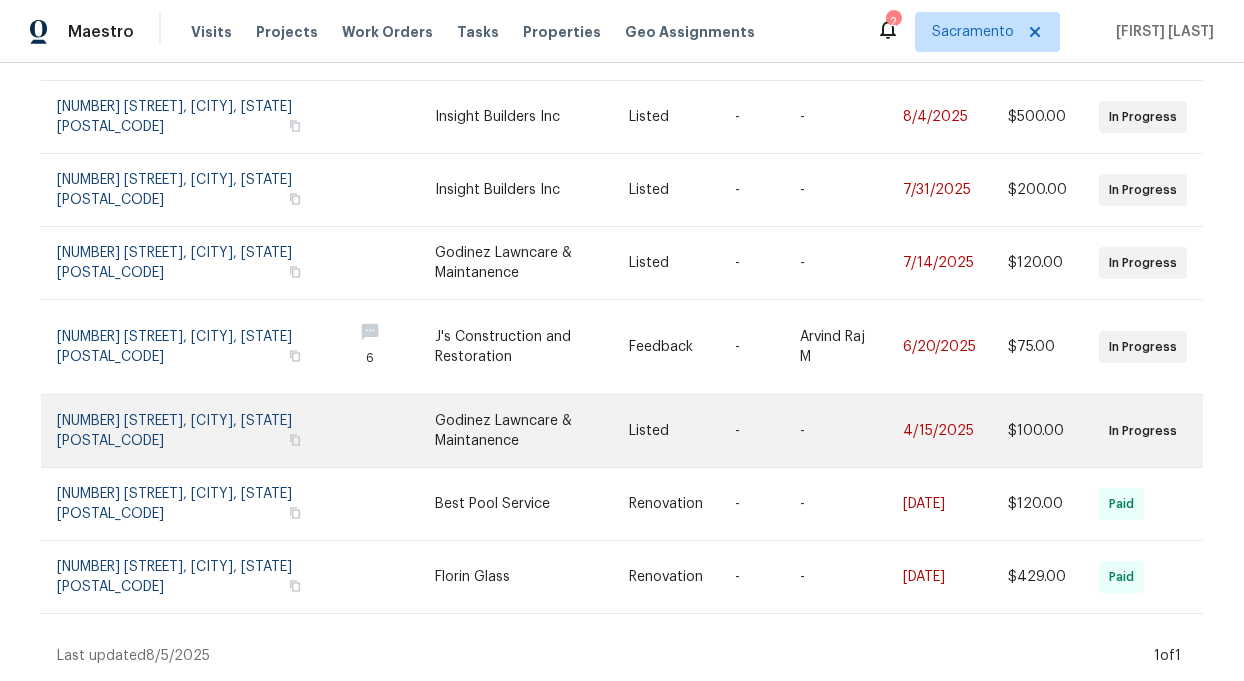 click at bounding box center [385, 431] 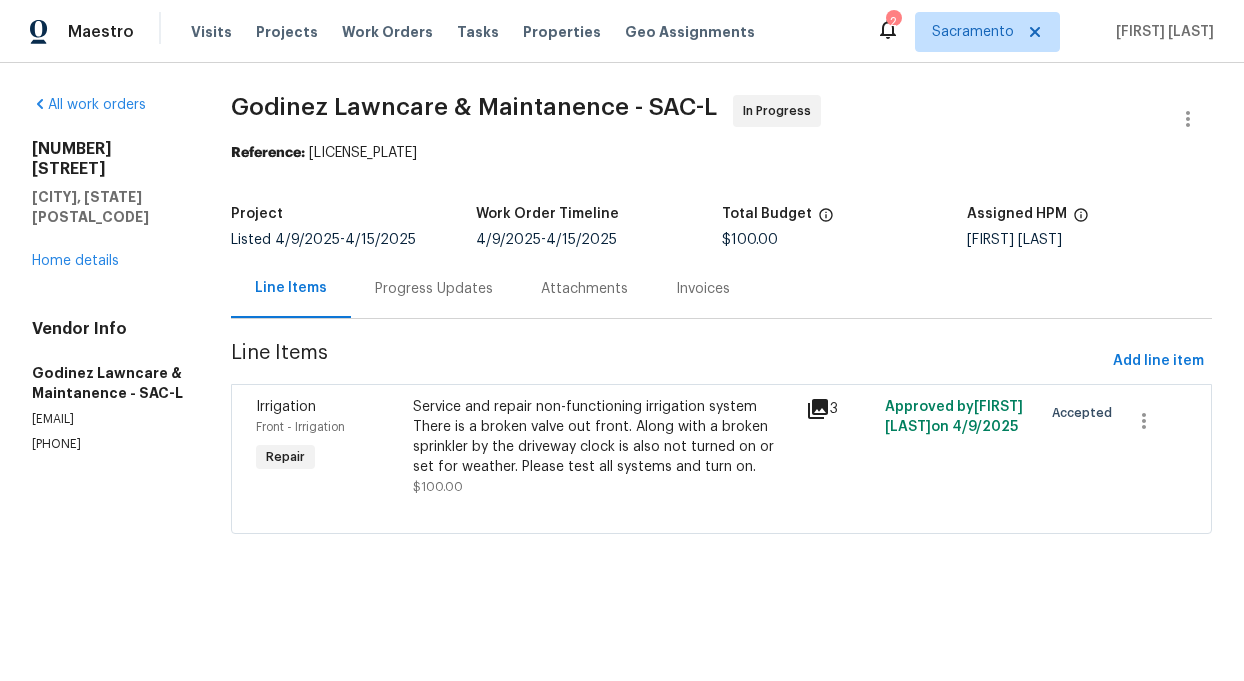click on "Progress Updates" at bounding box center [434, 289] 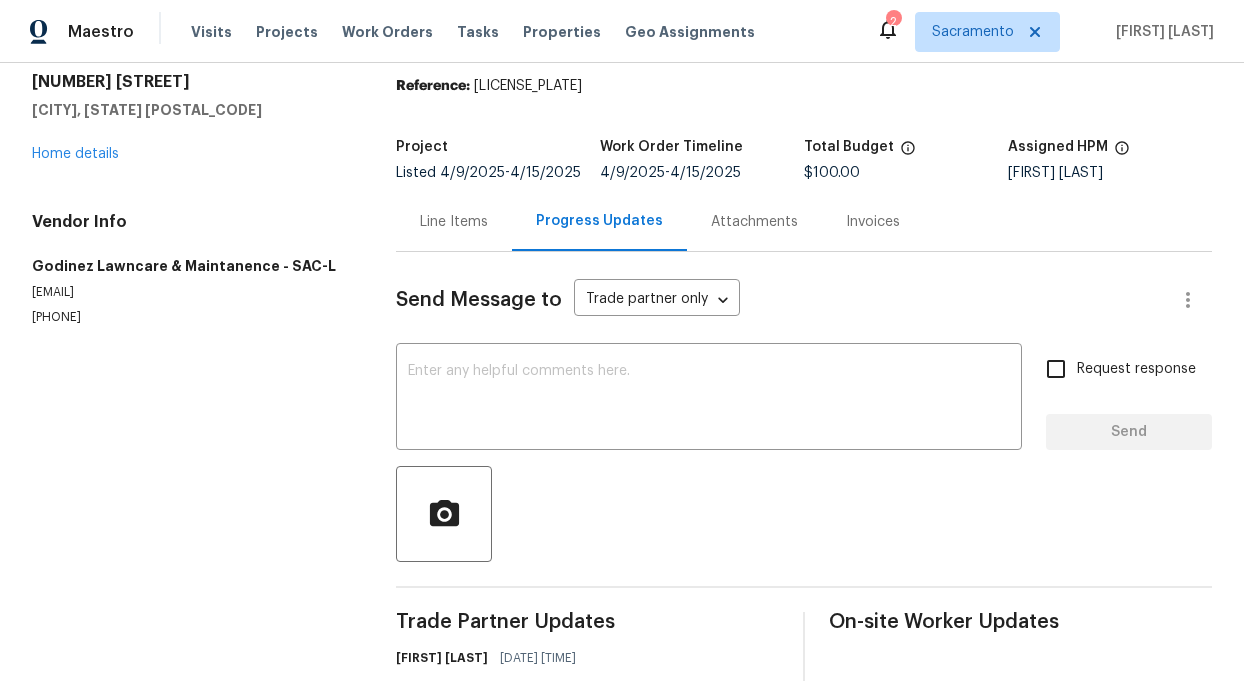 scroll, scrollTop: 0, scrollLeft: 0, axis: both 